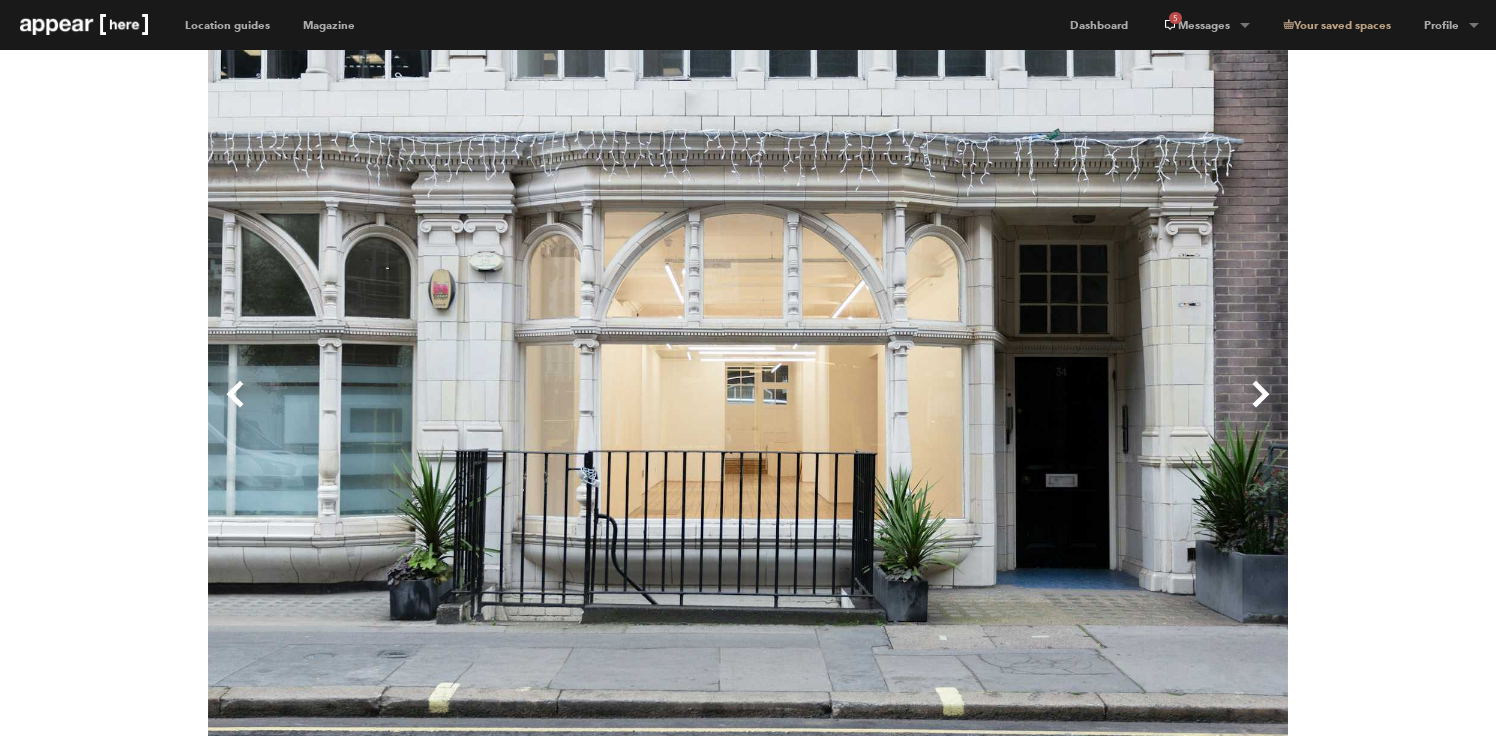 scroll, scrollTop: 0, scrollLeft: 0, axis: both 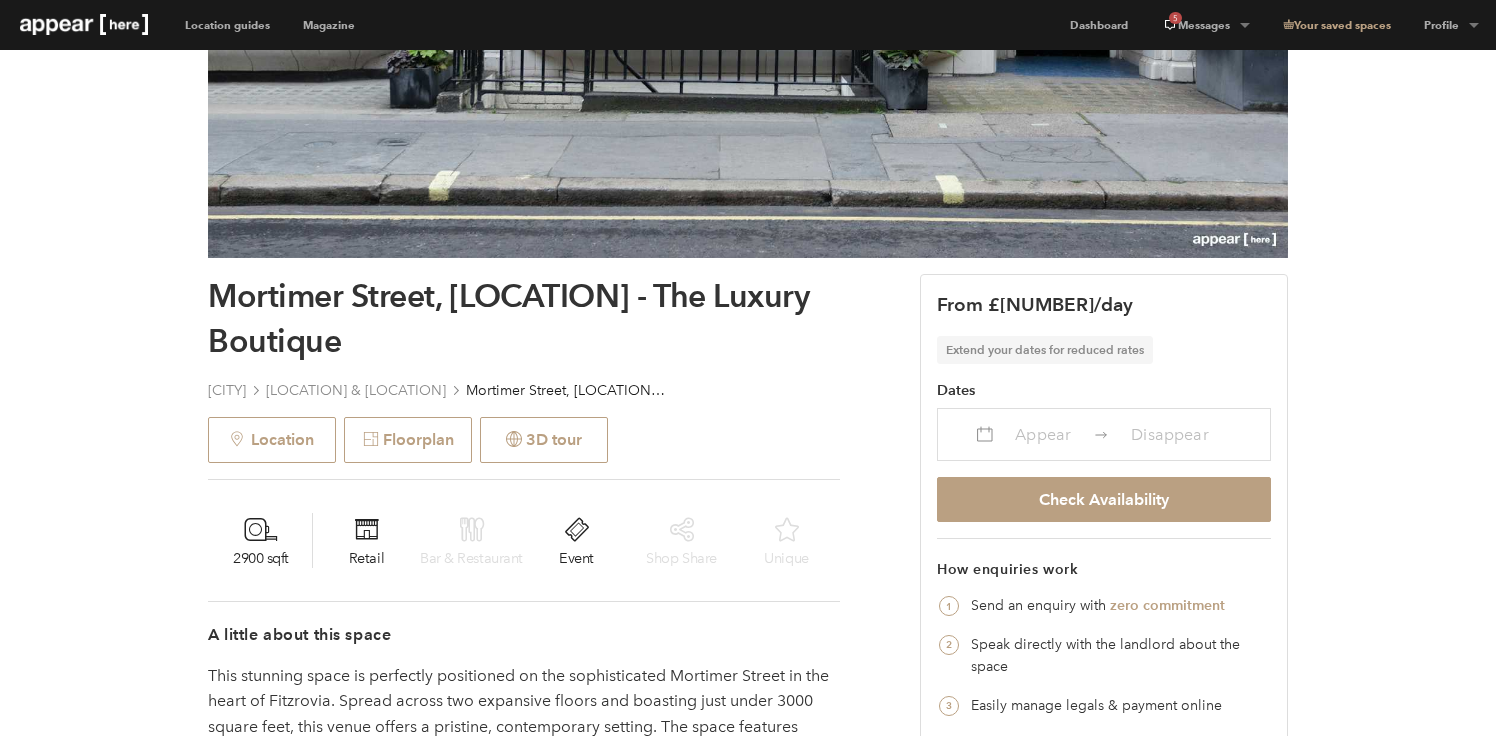 click on "Appear" at bounding box center (1043, 434) 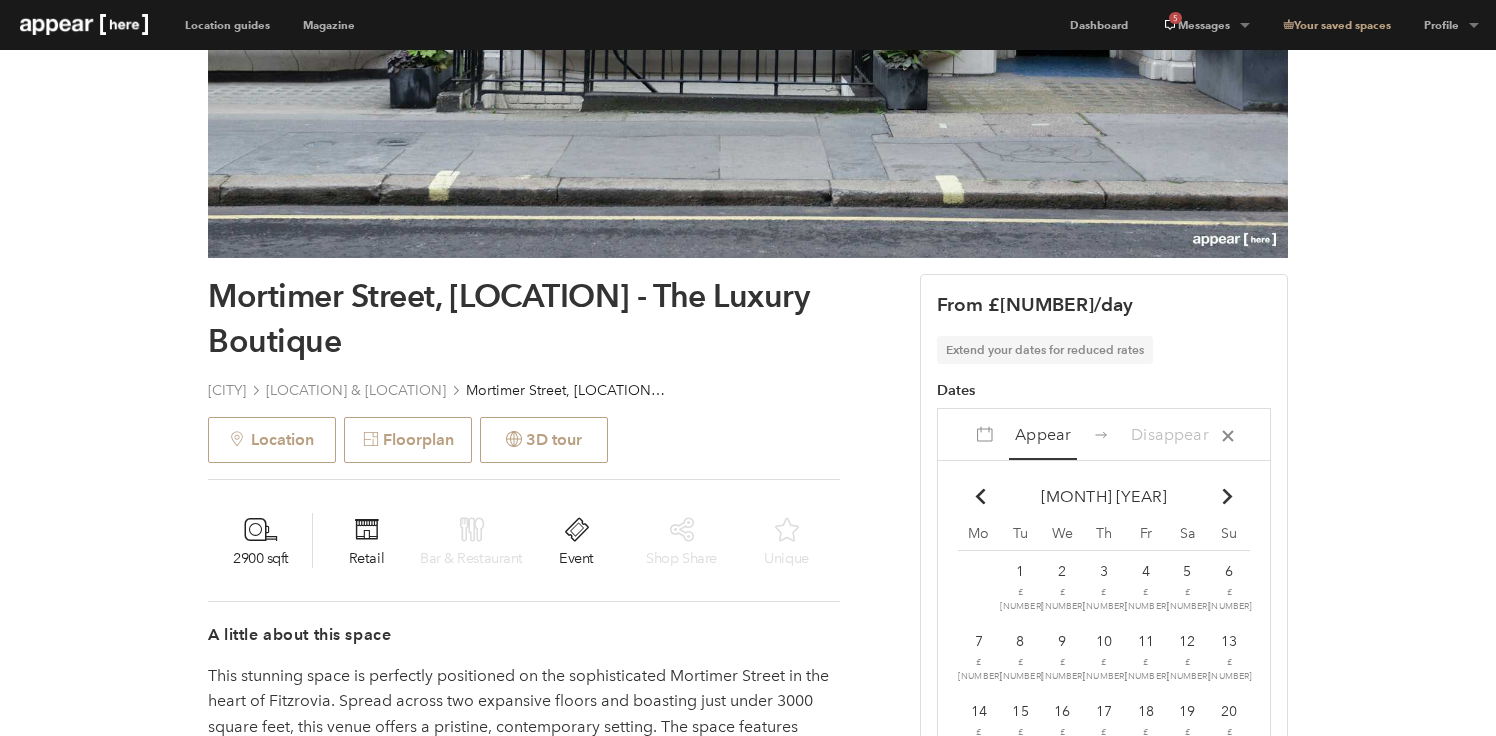 click on "Chevron-up" at bounding box center [1228, 496] 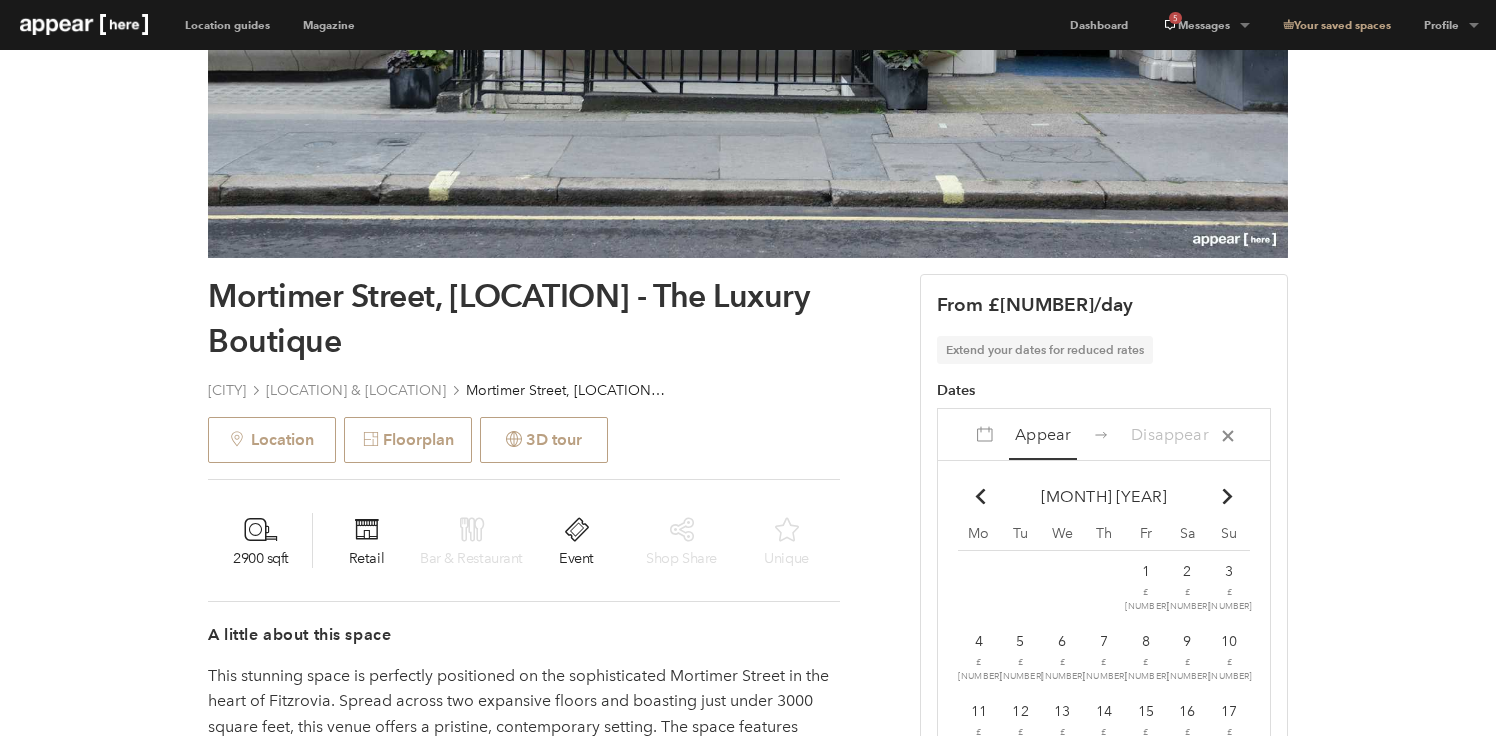 click on "Chevron-up" at bounding box center [1228, 496] 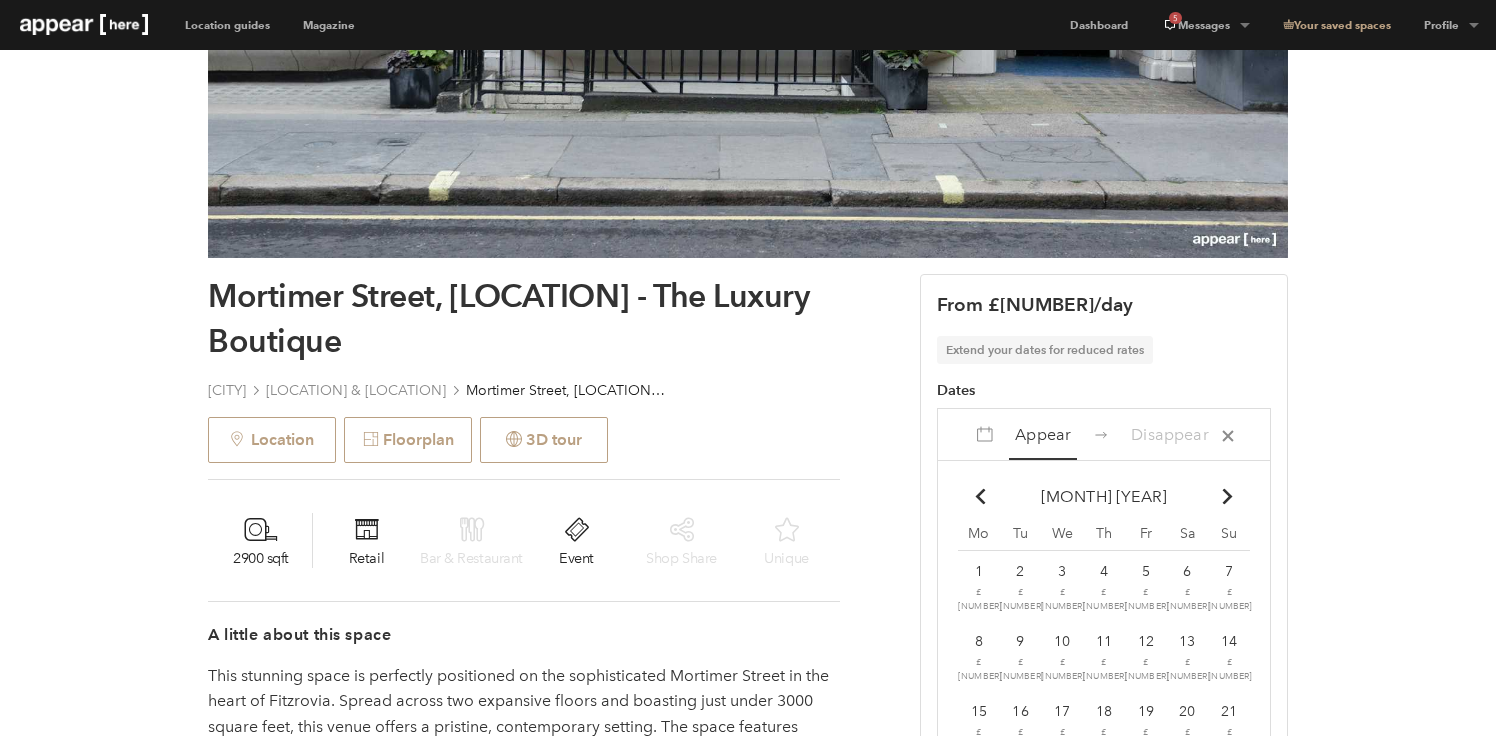 click on "£2,000" at bounding box center [979, 599] 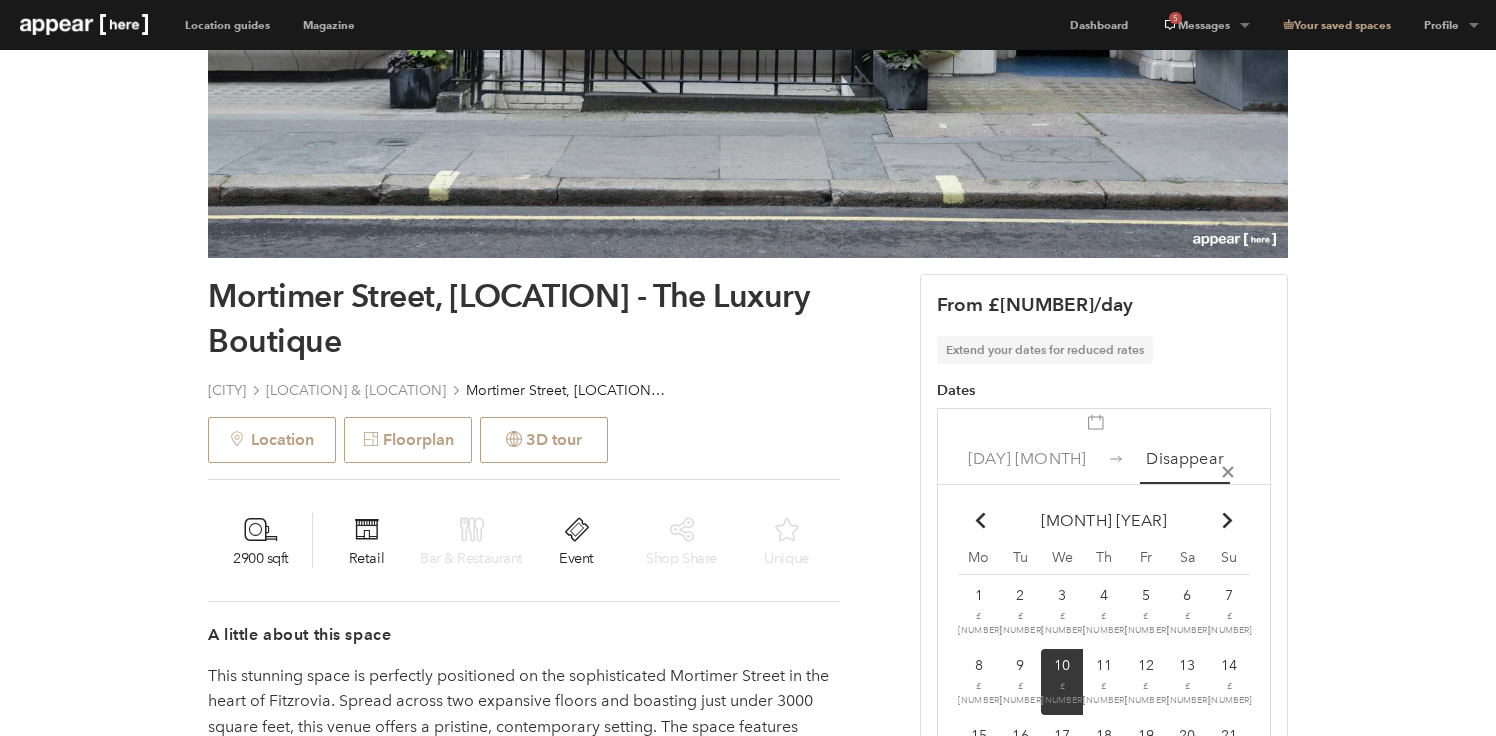 click on "£2,000" at bounding box center (1062, 693) 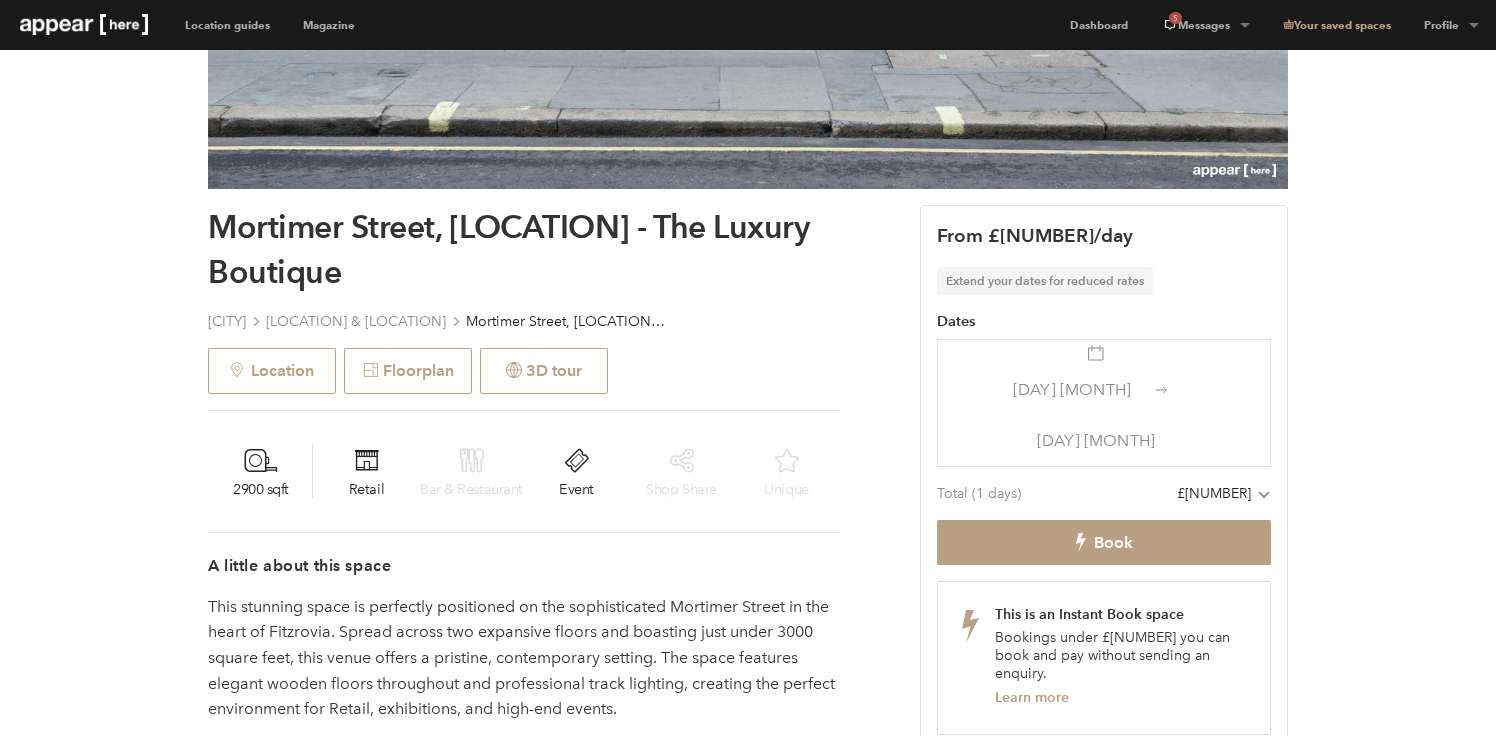 scroll, scrollTop: 641, scrollLeft: 0, axis: vertical 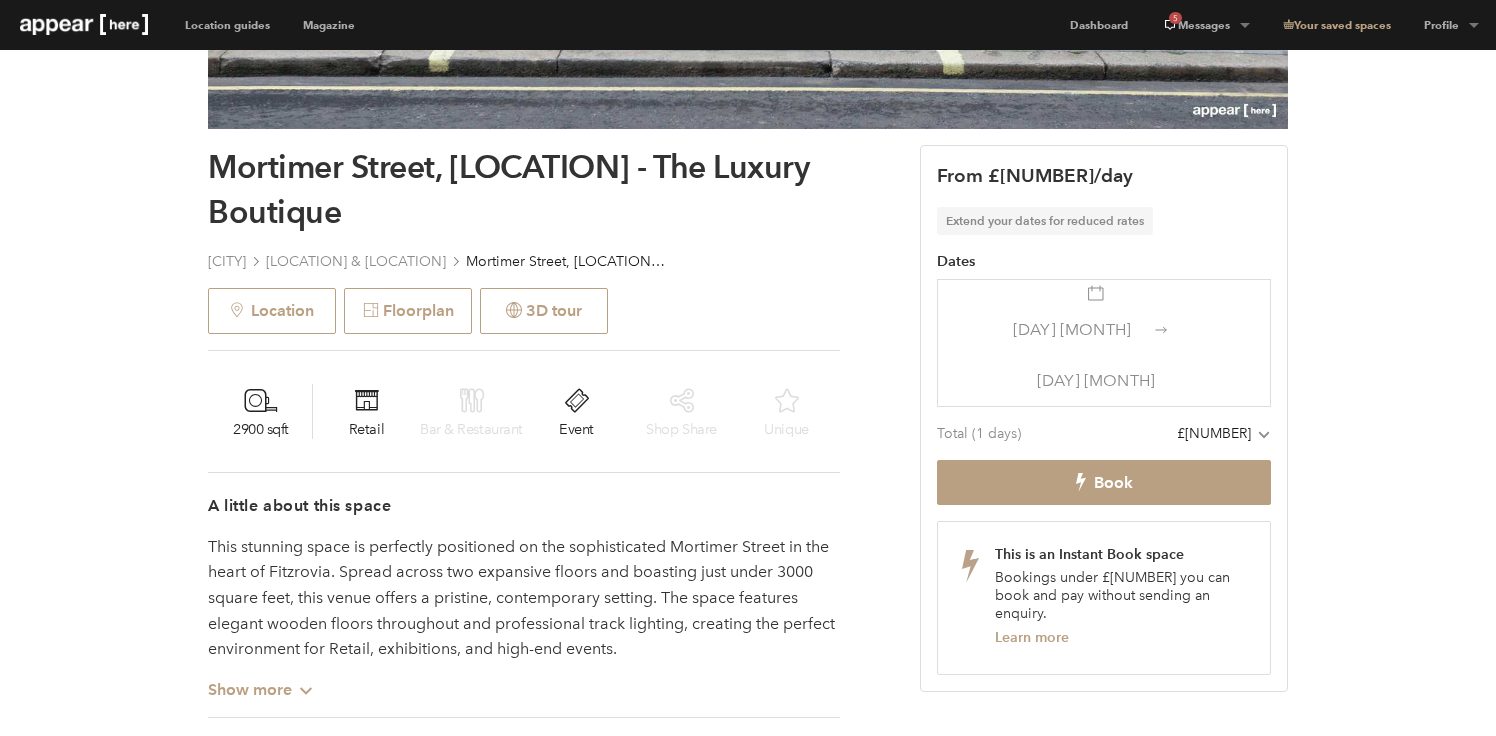 click on "Show more Chevron-up" at bounding box center [261, 681] 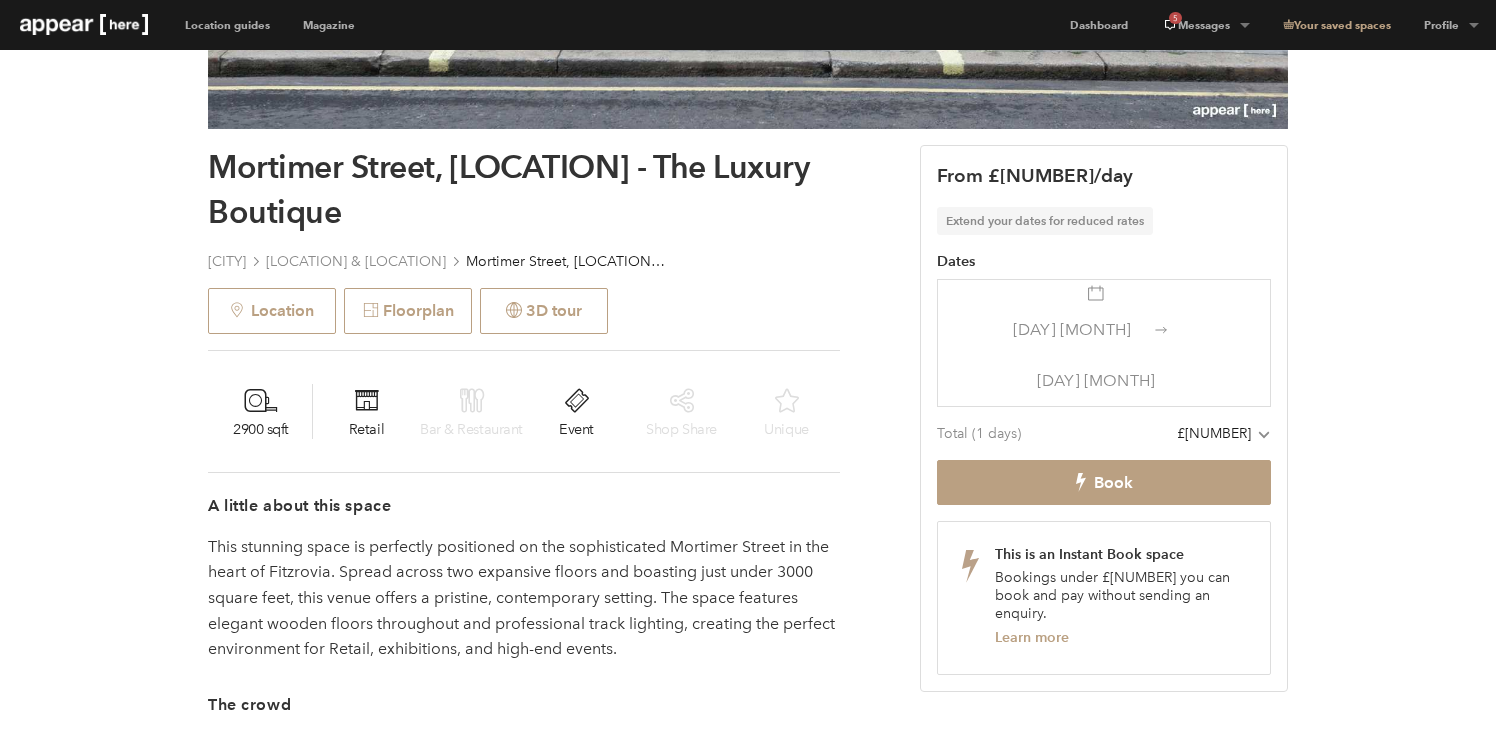 scroll, scrollTop: 1057, scrollLeft: 0, axis: vertical 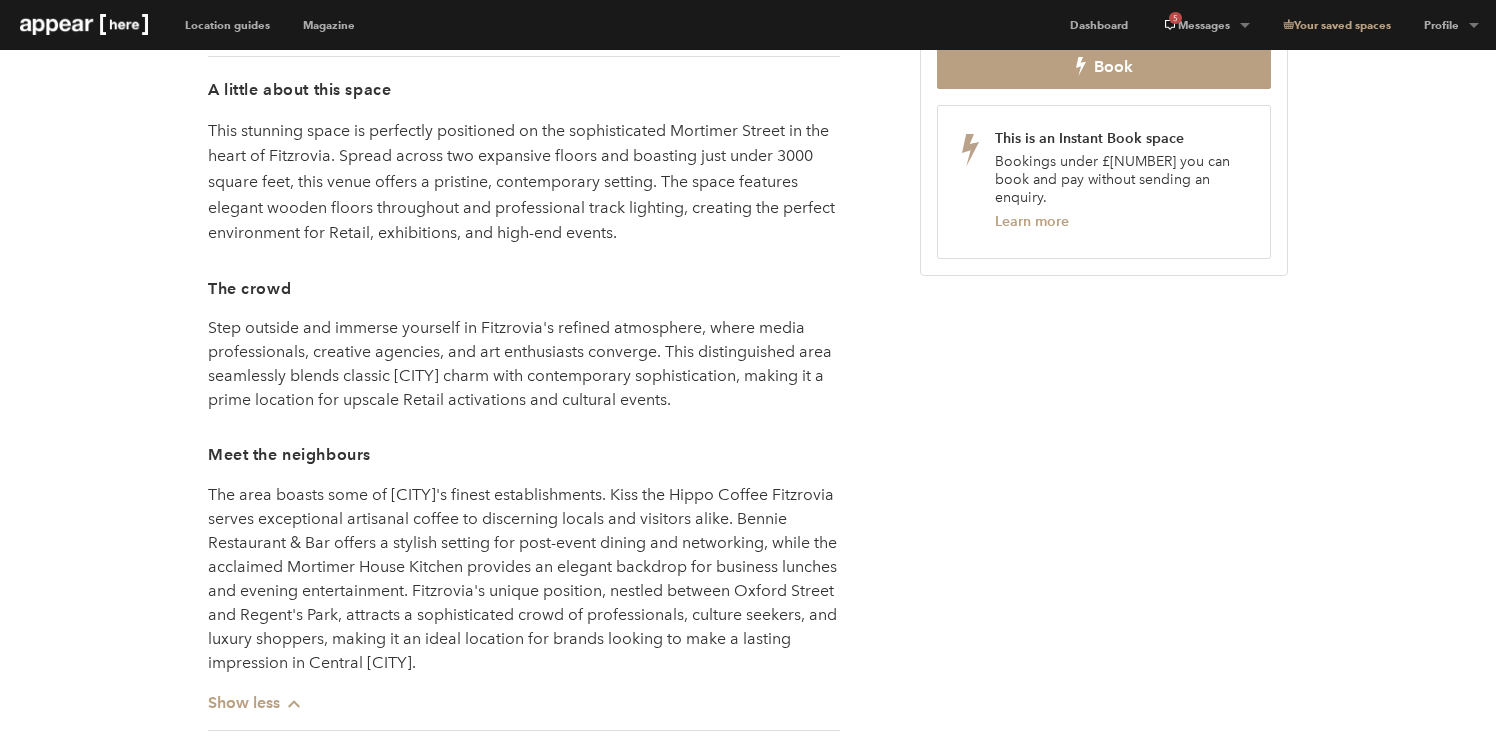click on "Previous   Next Mortimer Street, Fitzrovia - The Luxury Boutique London Bloomsbury & Fitzrovia Mortimer Street, Fitzrovia - The Luxury Boutique
Location
Floorplan
3D tour 2900   sqft Retail Bar & Restaurant Event Shop Share Unique A little about this space This stunning space is perfectly positioned on the sophisticated Mortimer Street in the heart of Fitzrovia. Spread across two expansive floors and boasting just under 3000 square feet, this venue offers a pristine, contemporary setting. The space features elegant wooden floors throughout and professional track lighting, creating the perfect environment for Retail, exhibitions, and high-end events.
THE CROWD
Step outside and immerse yourself in Fitzrovia's refined atmosphere, where media professionals, creative agencies, and art enthusiasts converge. This distinguished area seamlessly blends classic London charm with contemporary sophistication, making it a prime location for upscale Retail activations and cultural events." at bounding box center [748, 727] 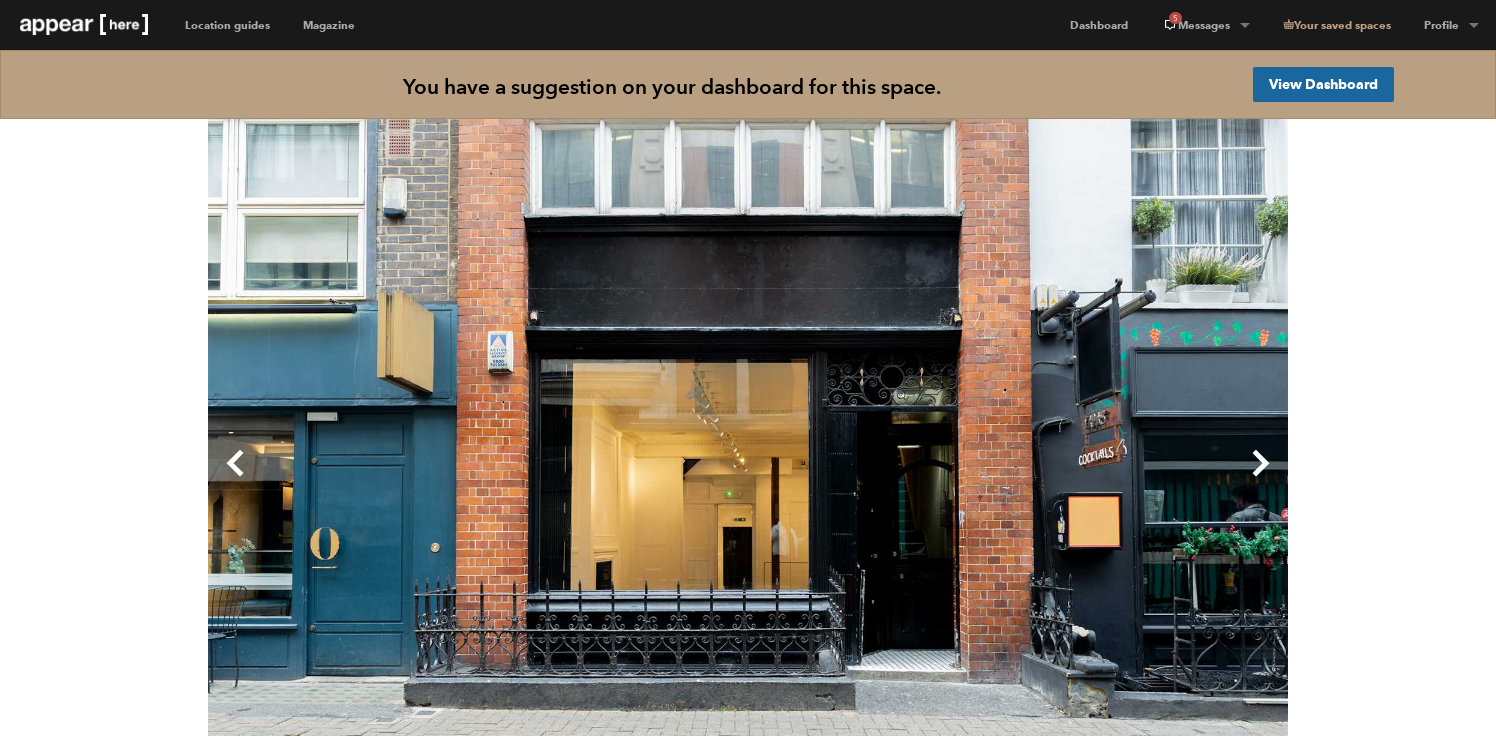 scroll, scrollTop: 0, scrollLeft: 0, axis: both 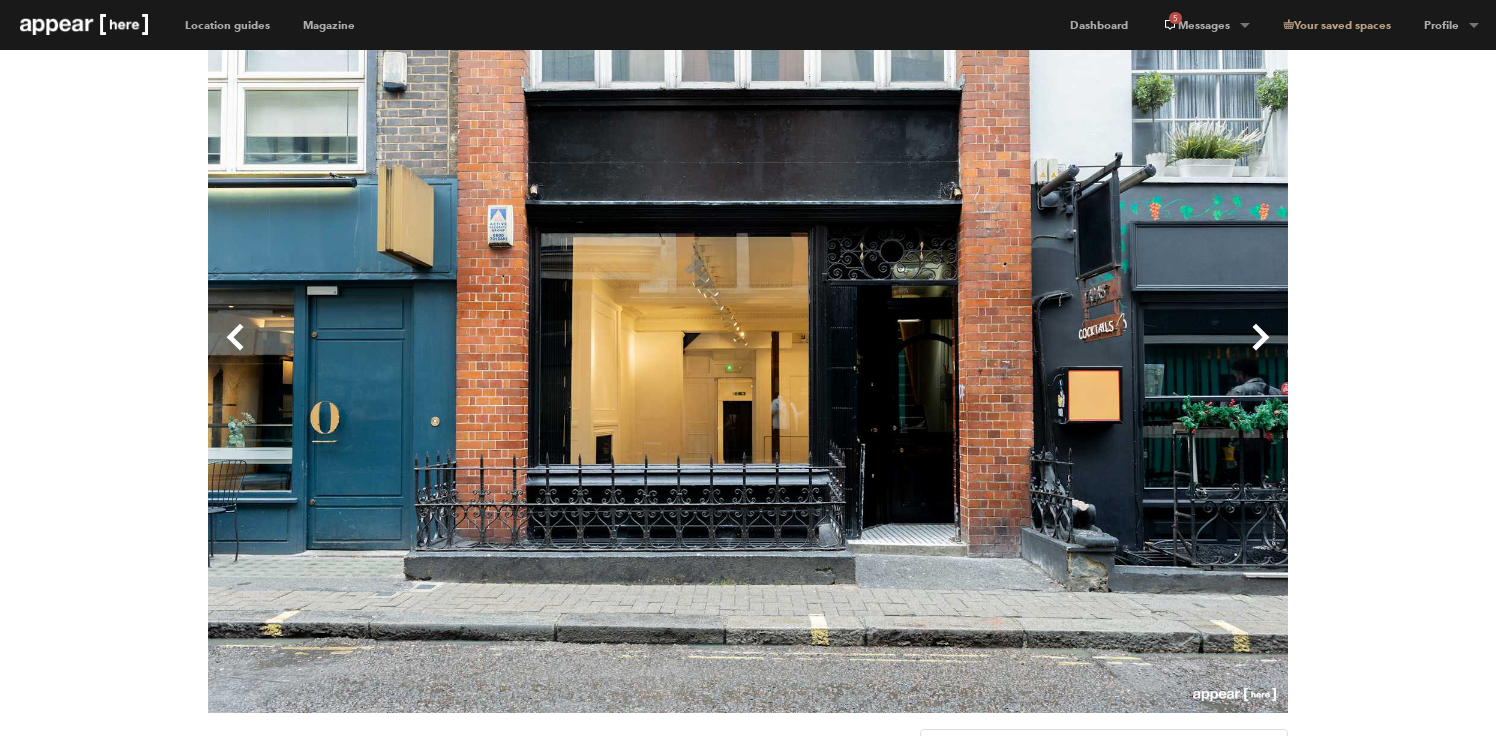 click on "Next" at bounding box center (1018, 353) 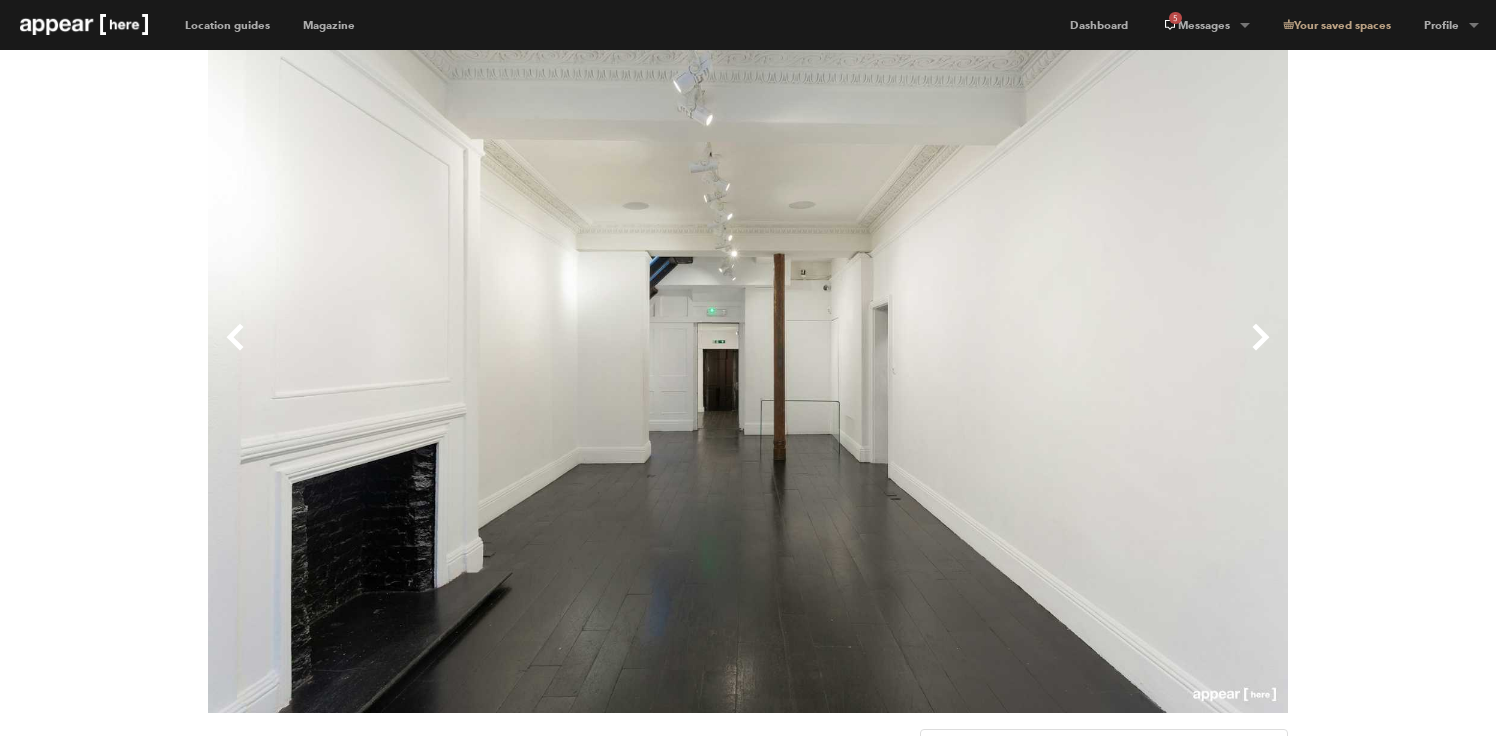 click on "Next" at bounding box center [1018, 353] 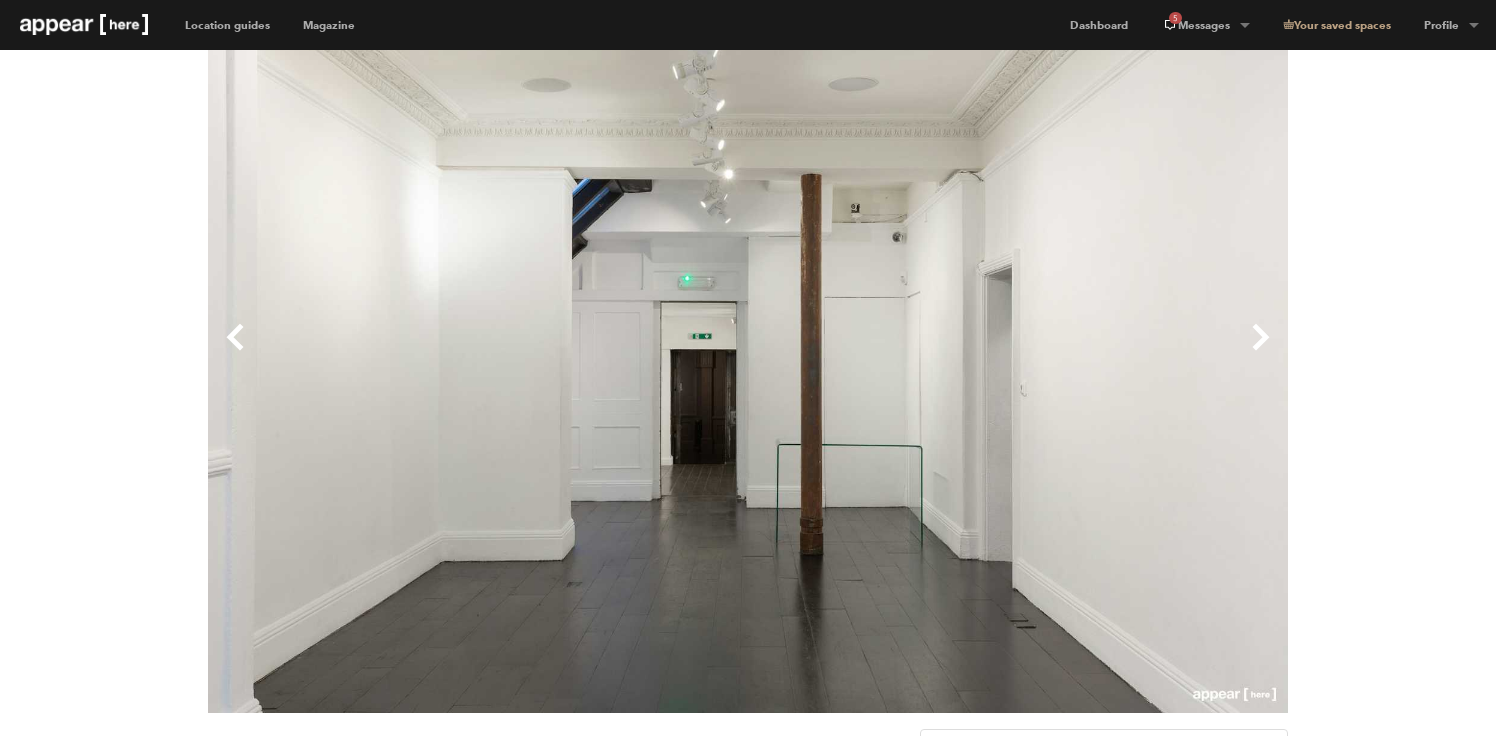 click on "Next" at bounding box center [1018, 353] 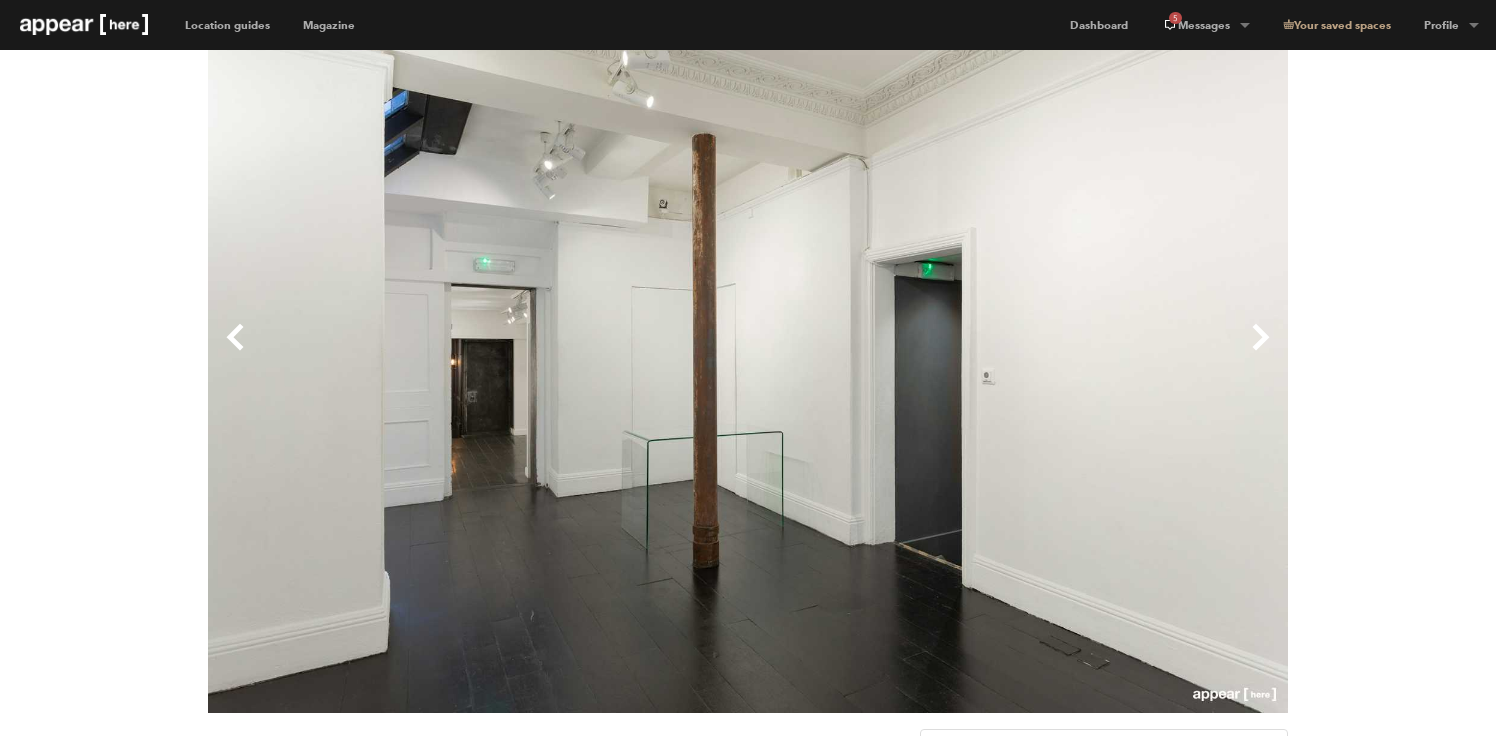 click on "Next" at bounding box center (1018, 353) 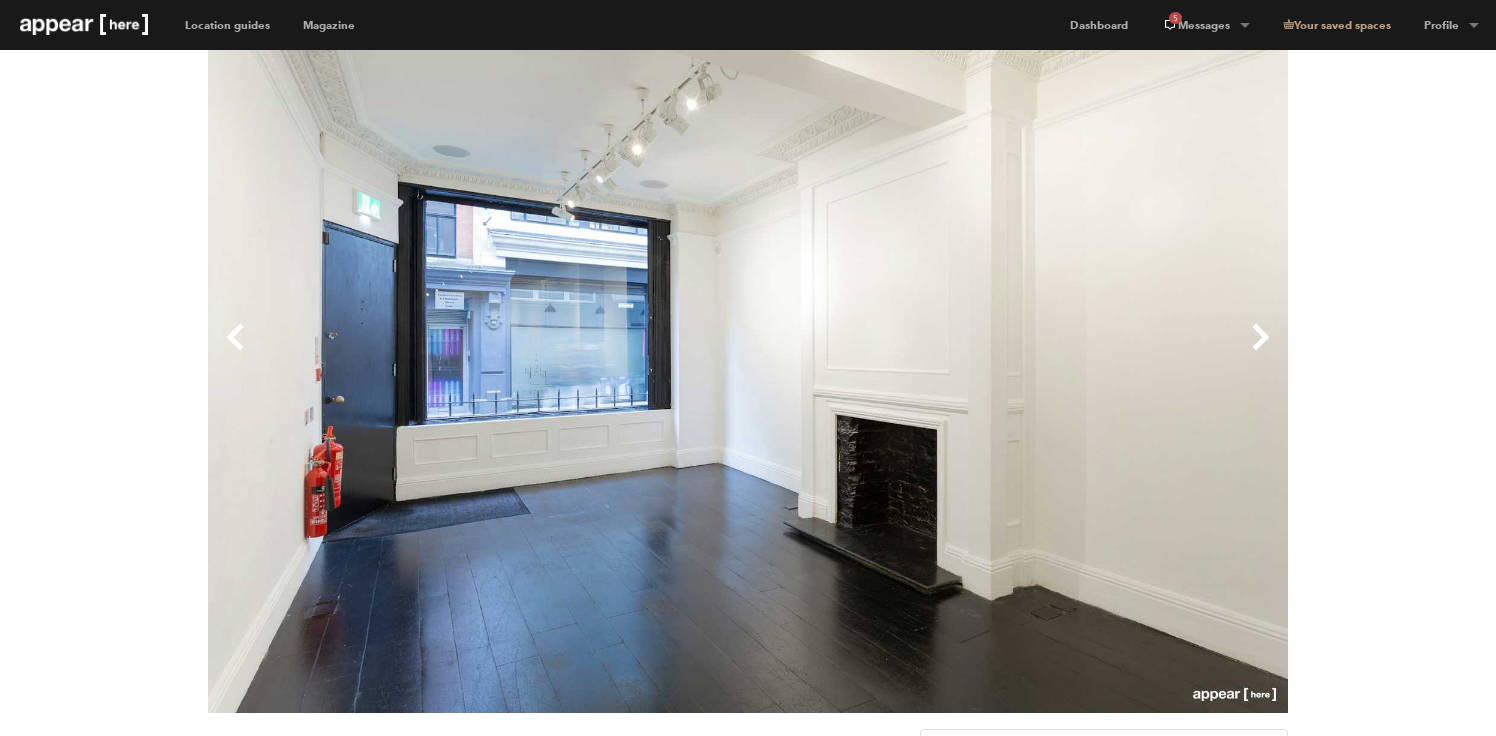 click on "Next" at bounding box center (1018, 353) 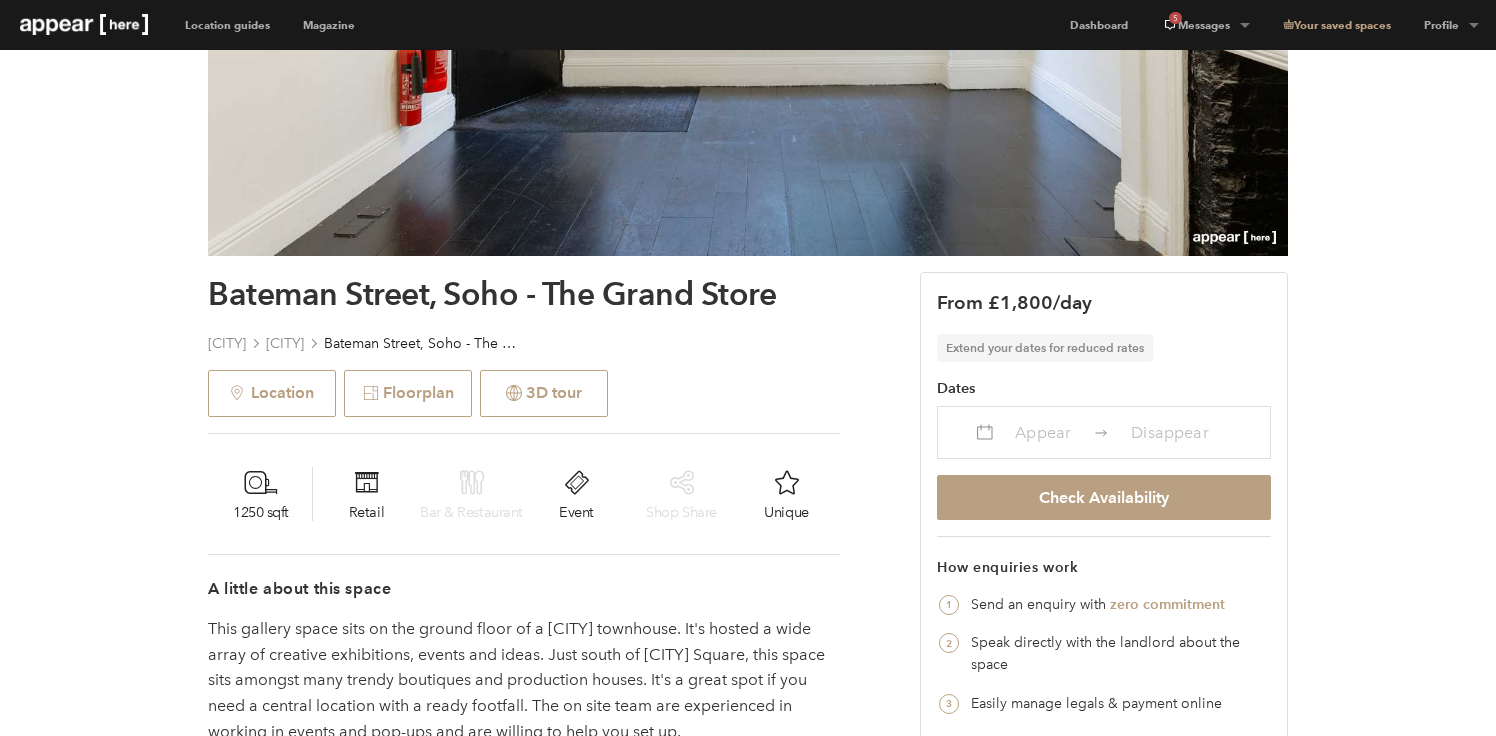 scroll, scrollTop: 585, scrollLeft: 0, axis: vertical 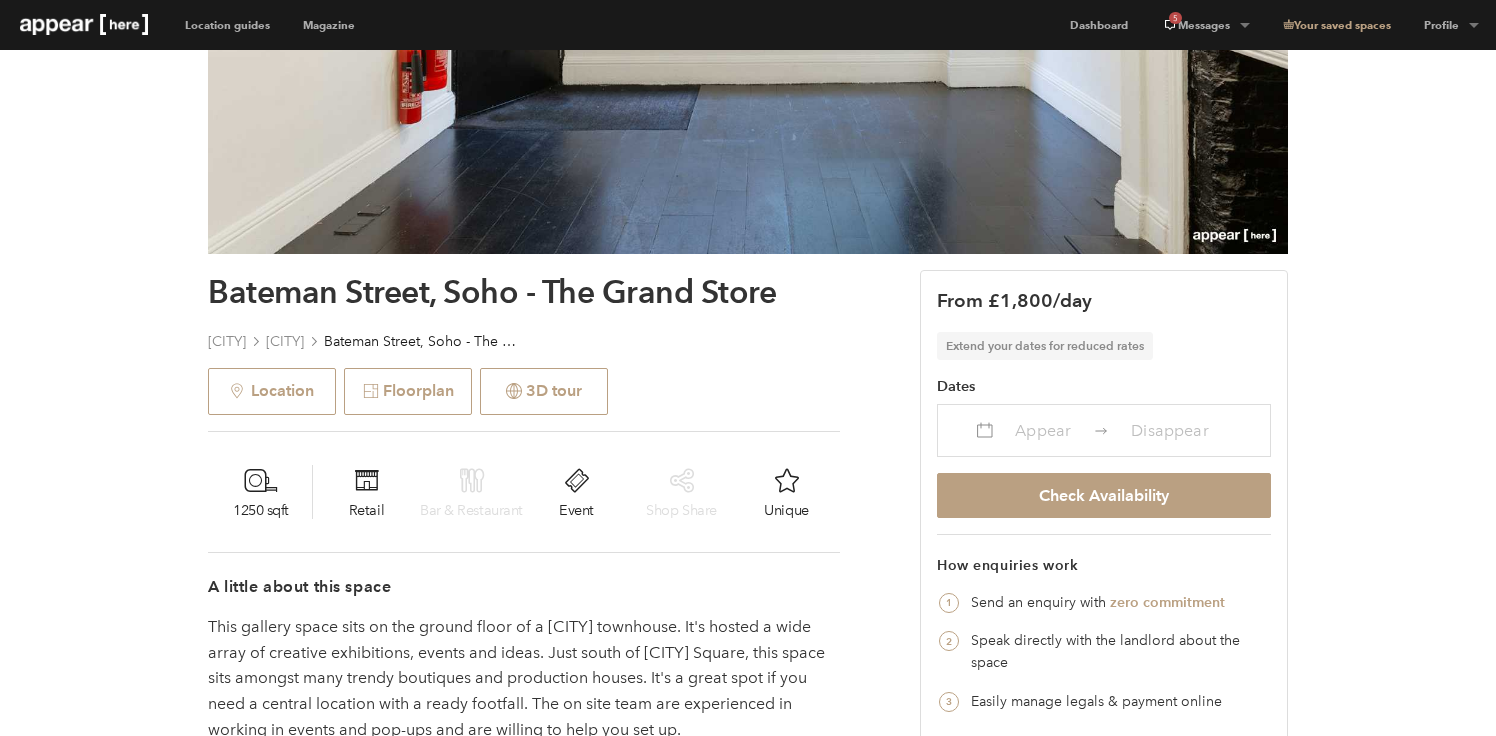 click on "Appear" at bounding box center (1043, 430) 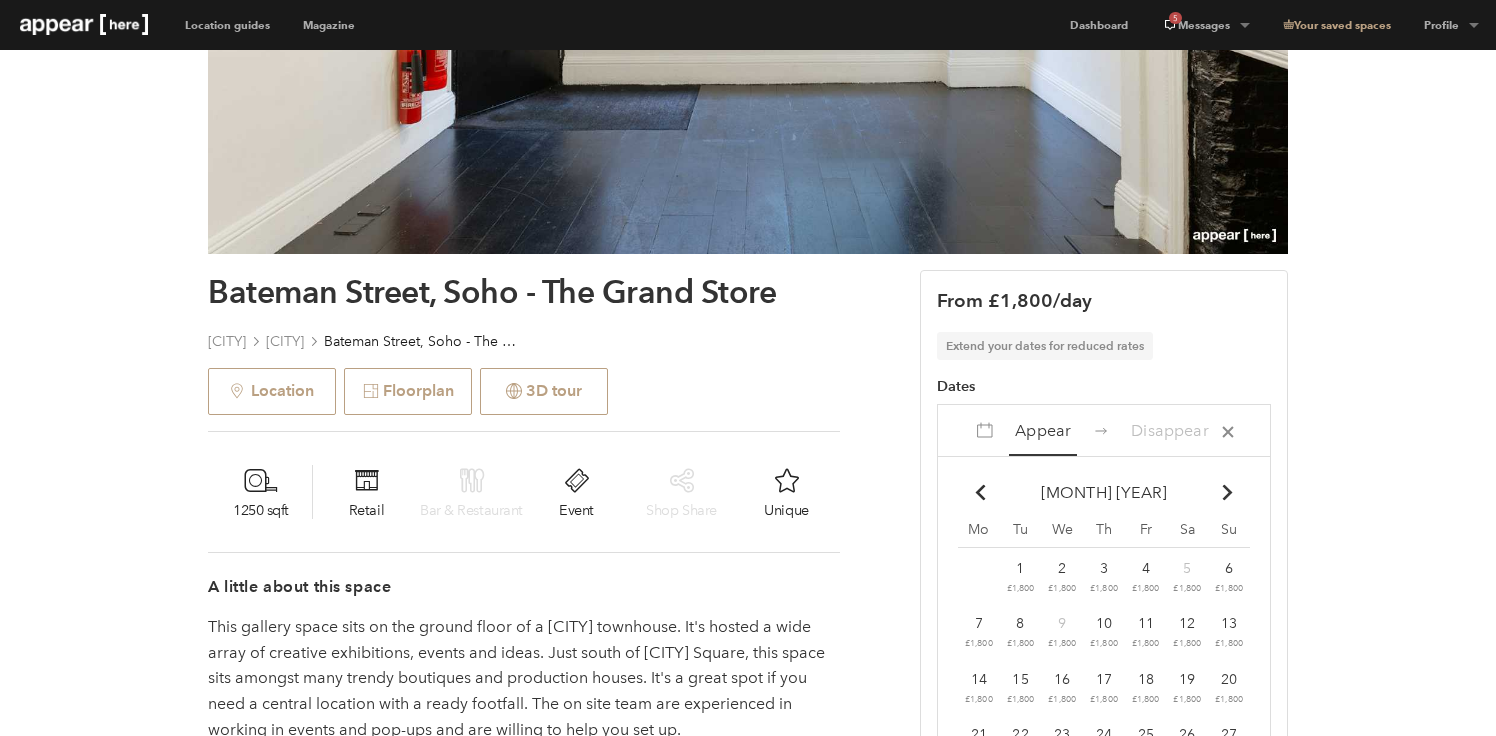 click at bounding box center (1228, 492) 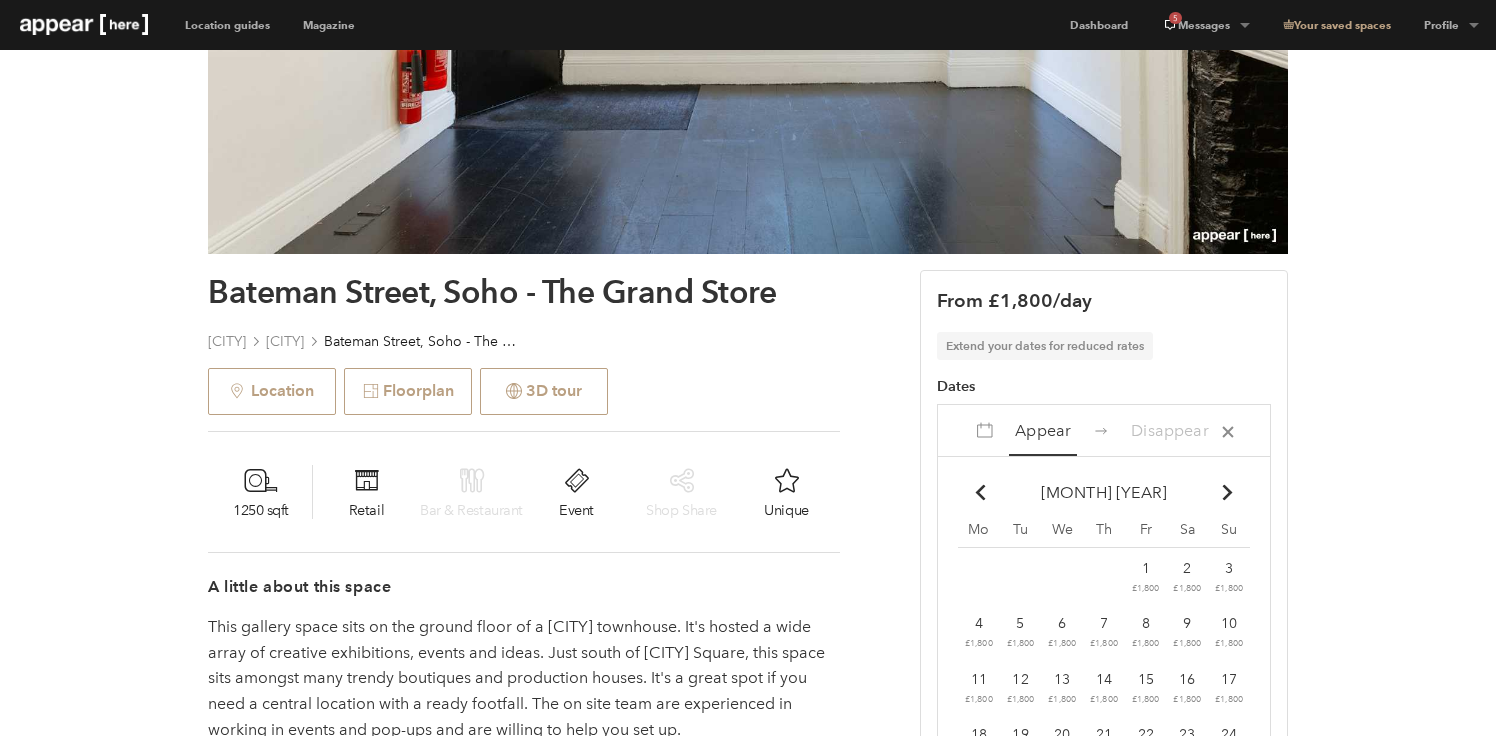 click at bounding box center [1228, 492] 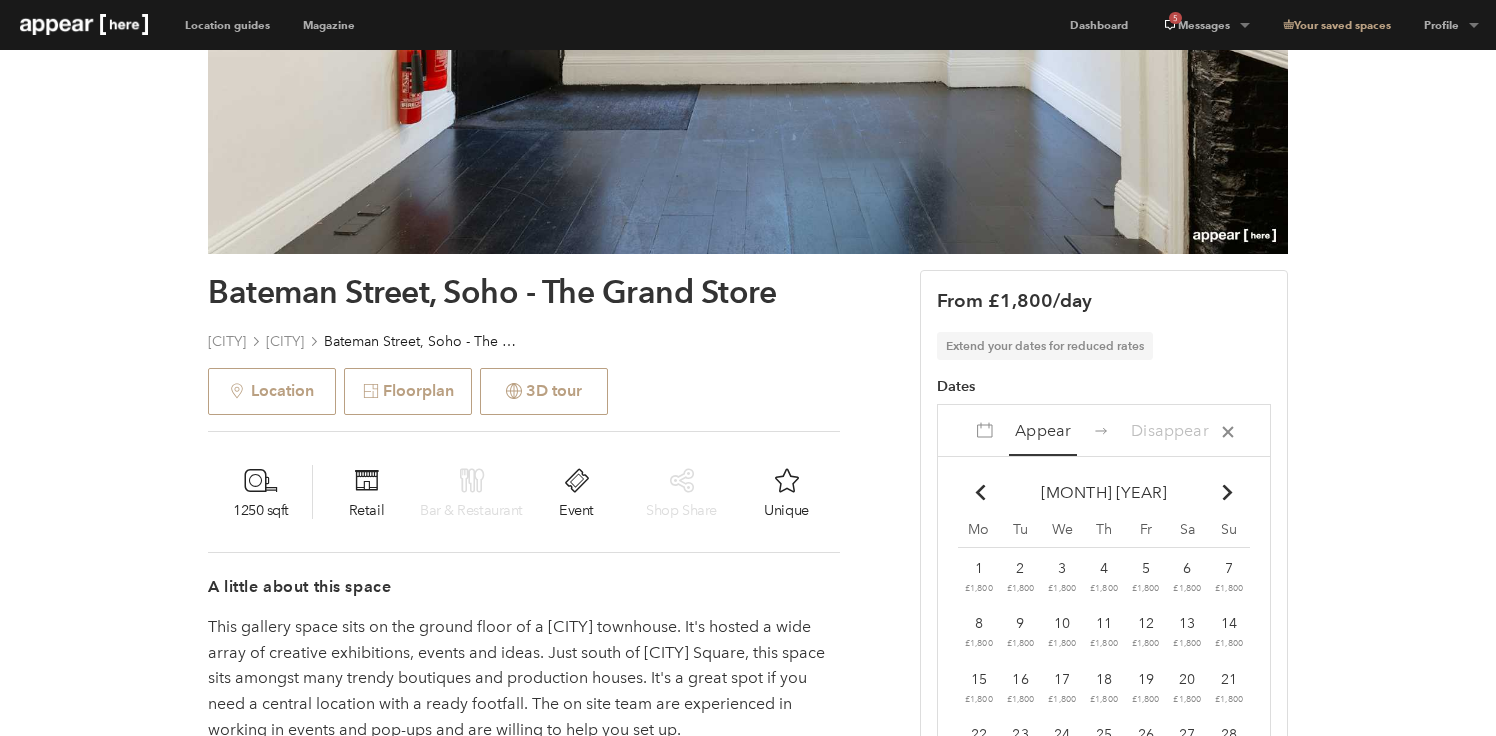 click on "10 £1,800" at bounding box center (979, 578) 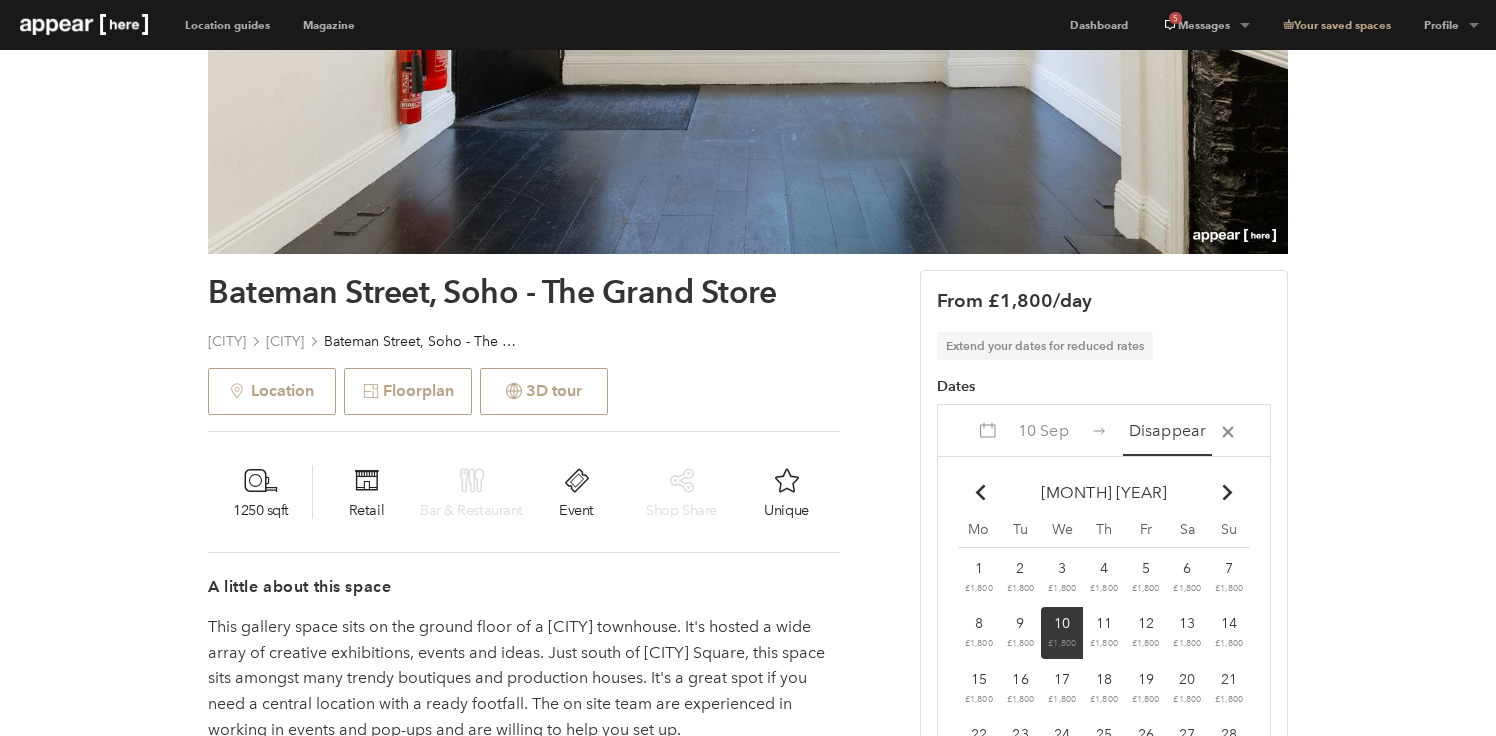click on "10" at bounding box center (1062, 623) 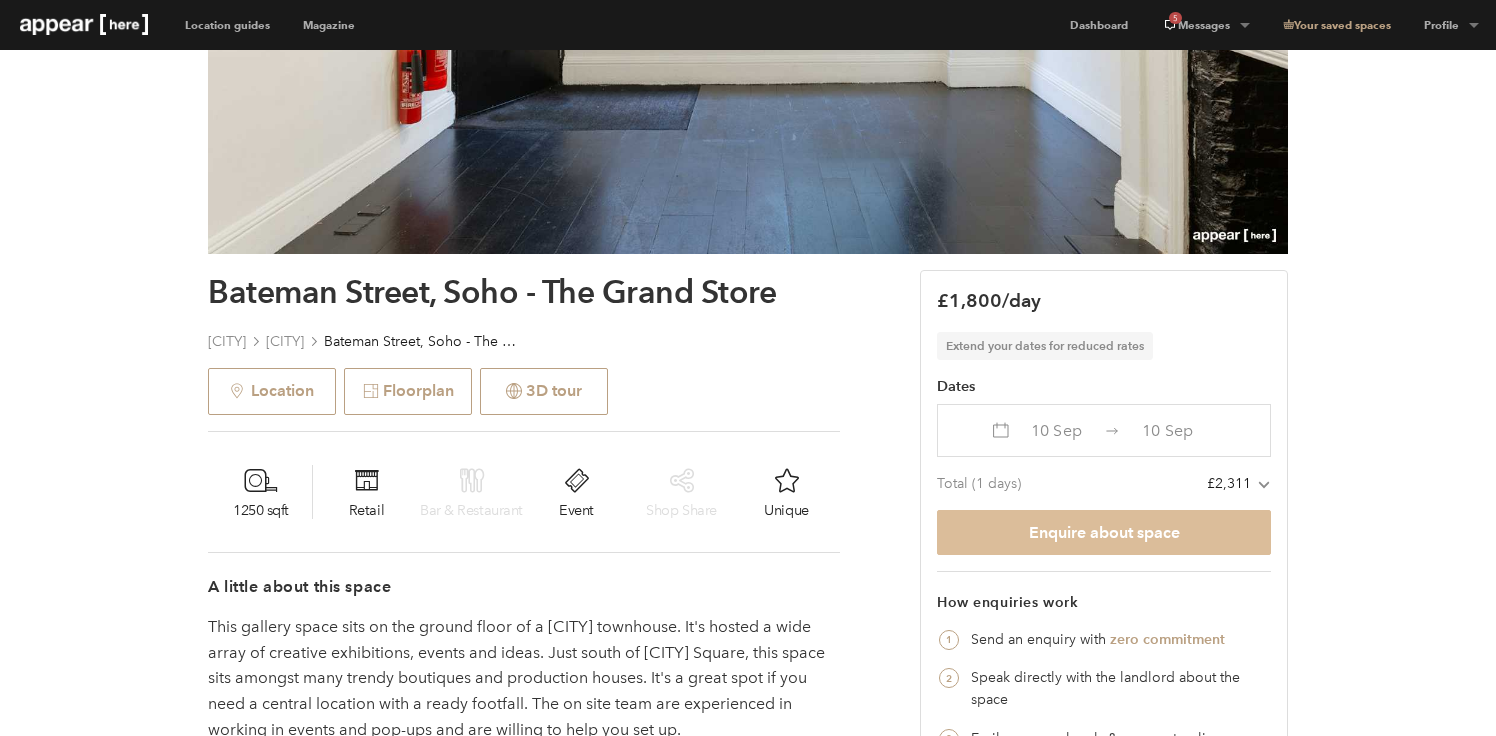 click on "Enquire about space" at bounding box center (1104, 532) 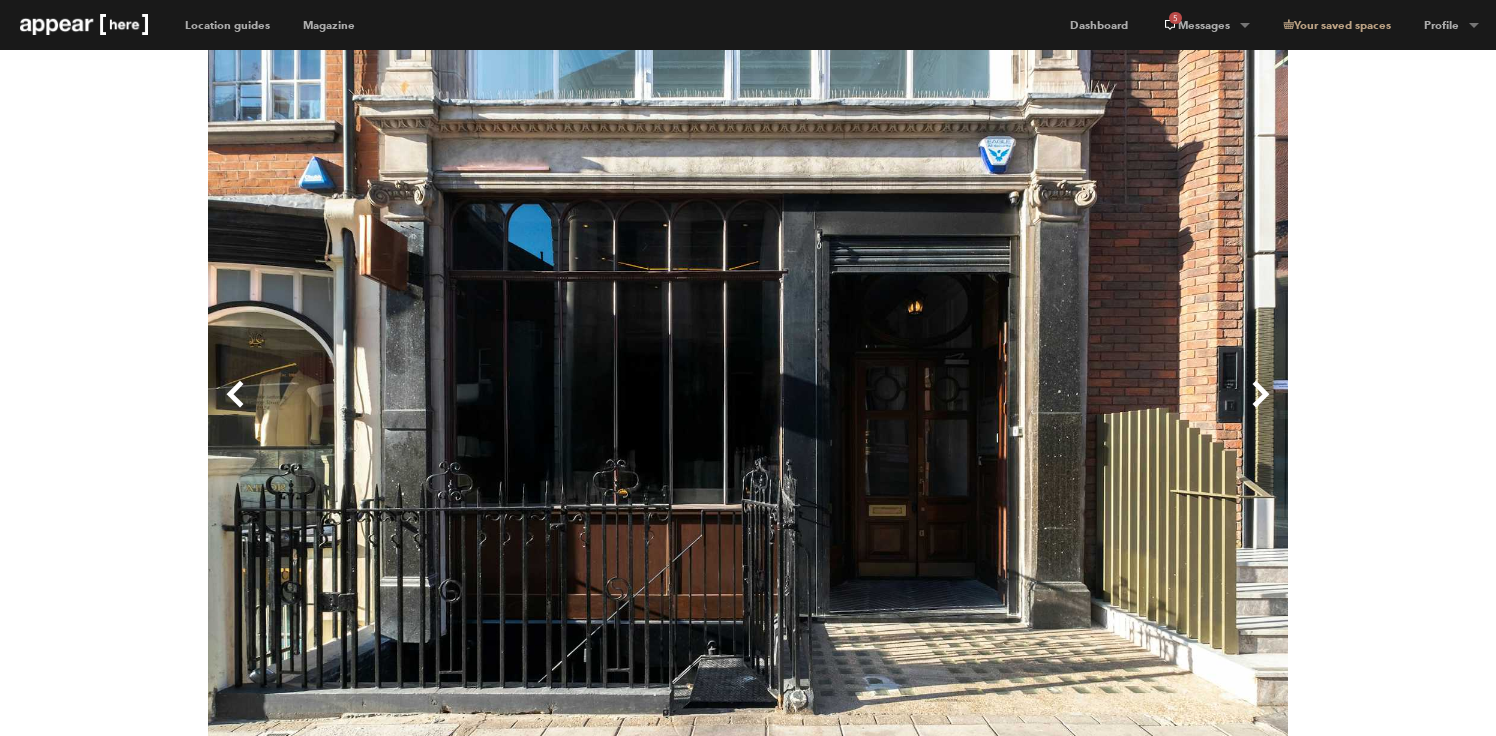 scroll, scrollTop: 0, scrollLeft: 0, axis: both 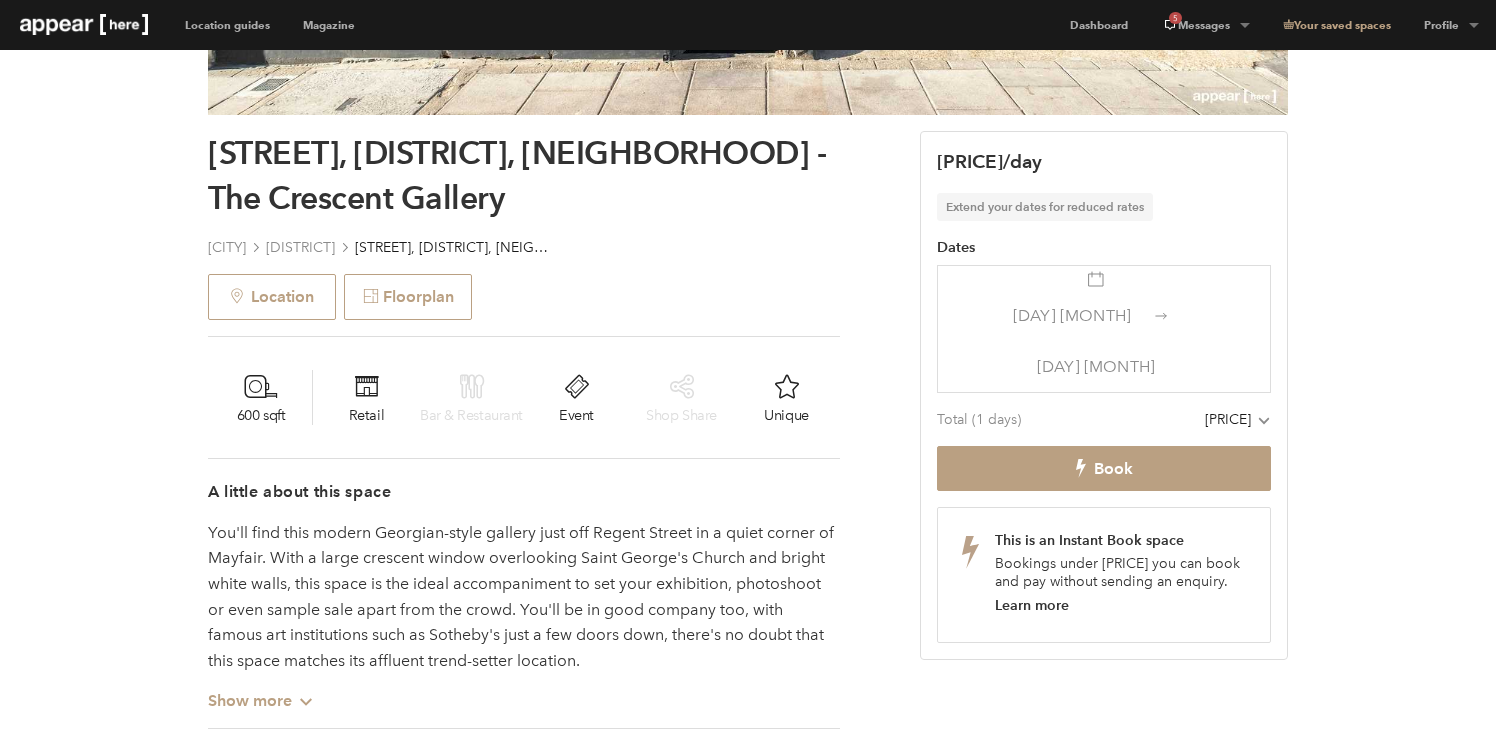 click on "Learn more" at bounding box center [1032, 605] 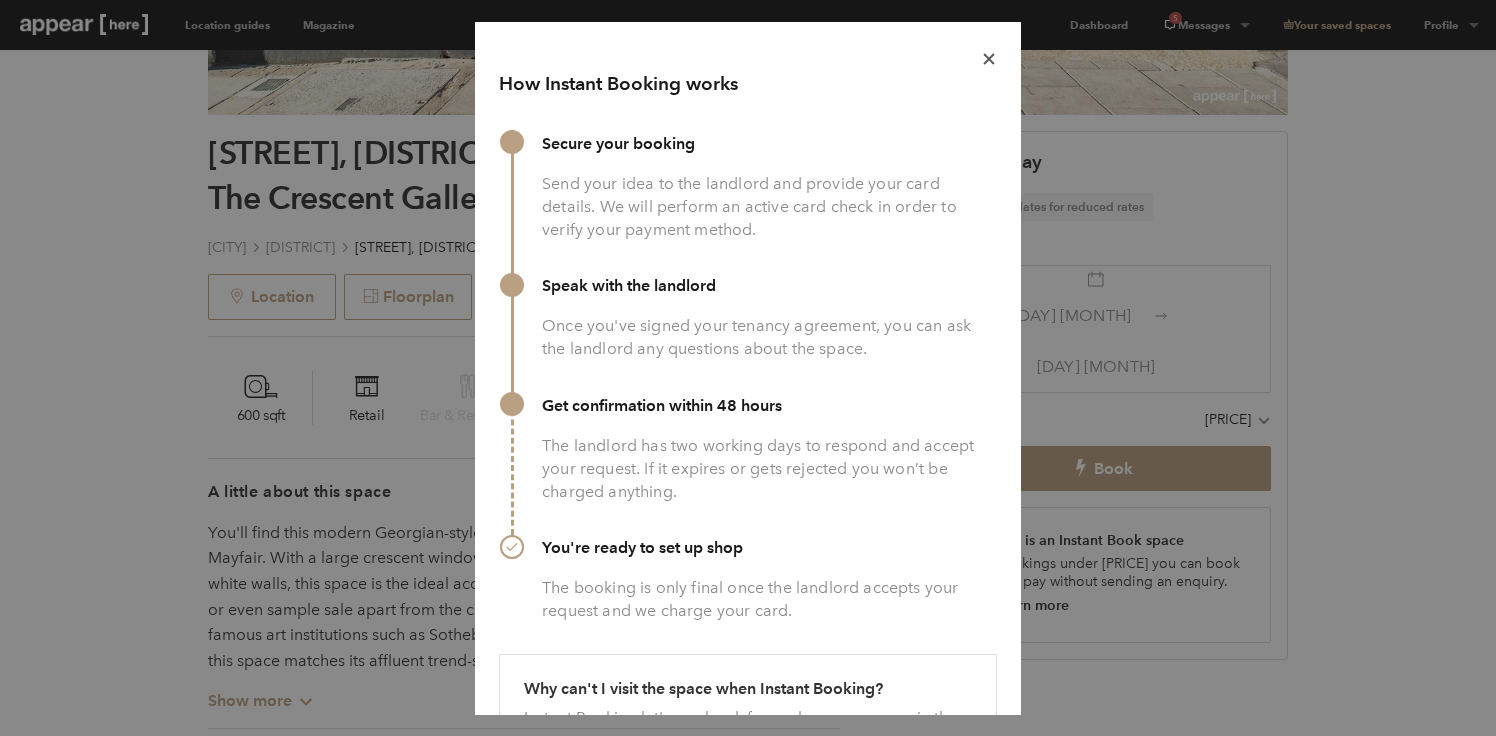 scroll, scrollTop: 130, scrollLeft: 0, axis: vertical 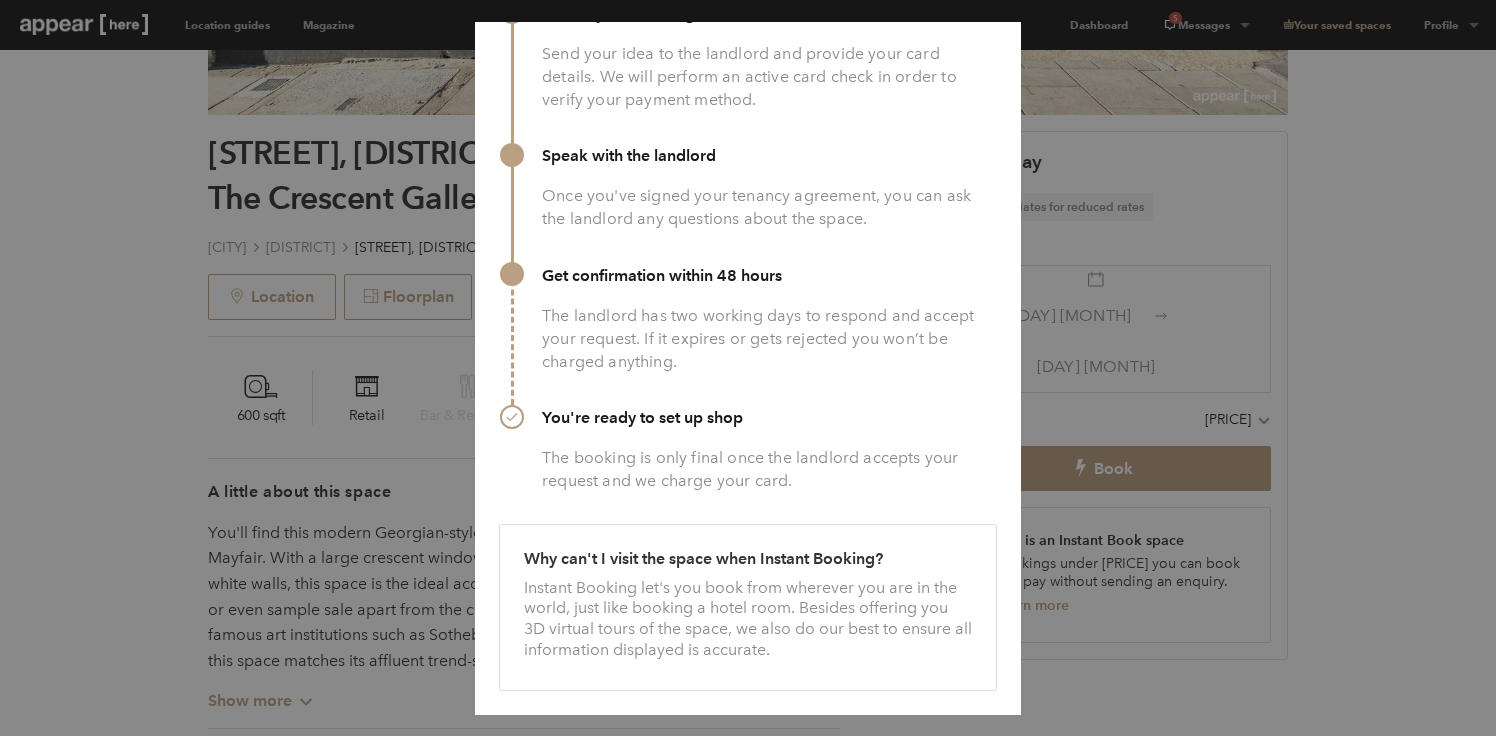 click on "Chevron-up icon-x How Instant Booking works Secure your booking Send your idea to the landlord and provide your card details. We will perform an active card check in order to verify your payment method. Speak with the landlord Once you've signed your tenancy agreement, you can ask the landlord any questions about the space. Get confirmation within 48 hours The landlord has two working days to respond and accept your request. If it expires or gets rejected you won’t be charged anything. You're ready to set up shop The booking is only final once the landlord accepts your request and we charge your card. Why can't I visit the space when Instant Booking? Instant Booking let's you book from wherever you are in the world, just like booking a hotel room. Besides offering you 3D virtual tours of the space, we also do our best to ensure all information displayed is accurate." at bounding box center [748, 368] 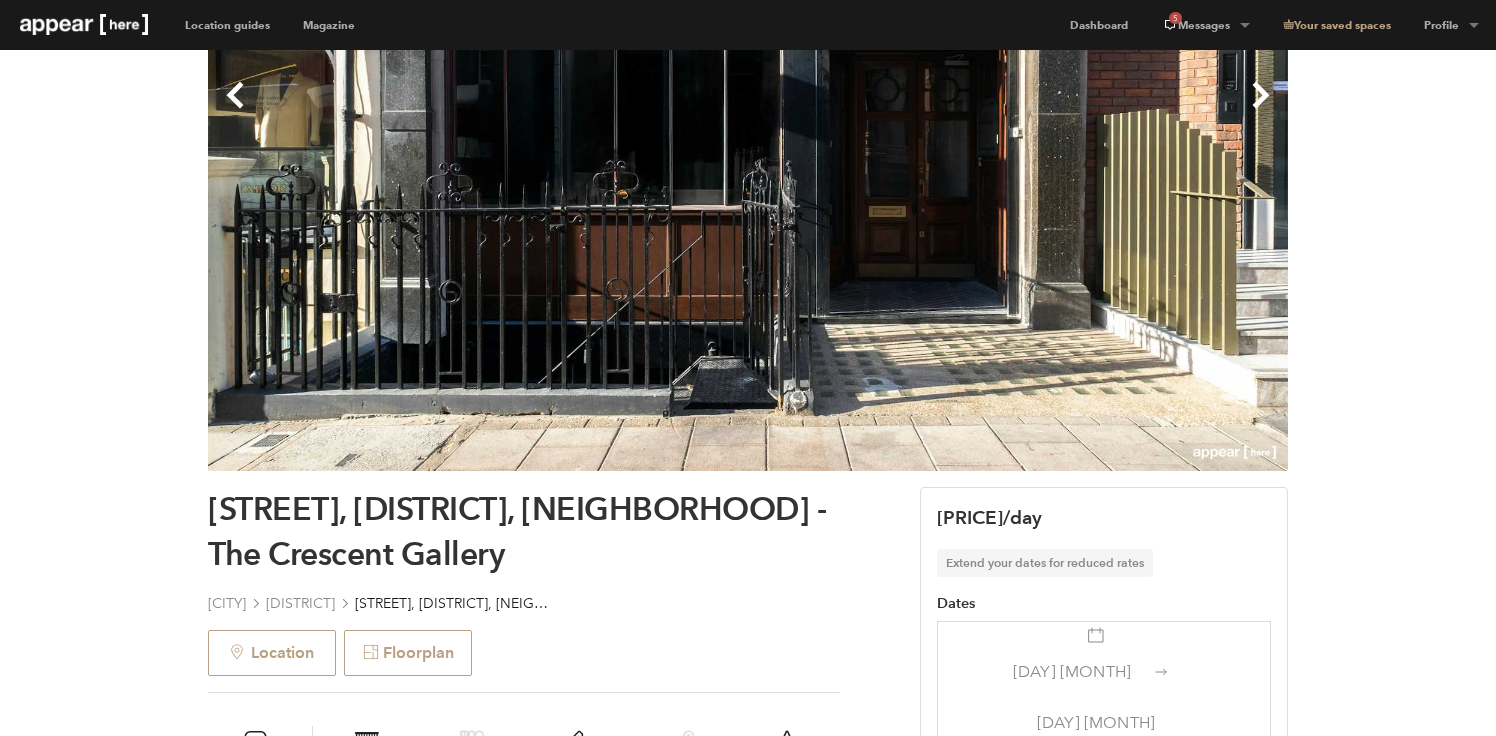 scroll, scrollTop: 233, scrollLeft: 0, axis: vertical 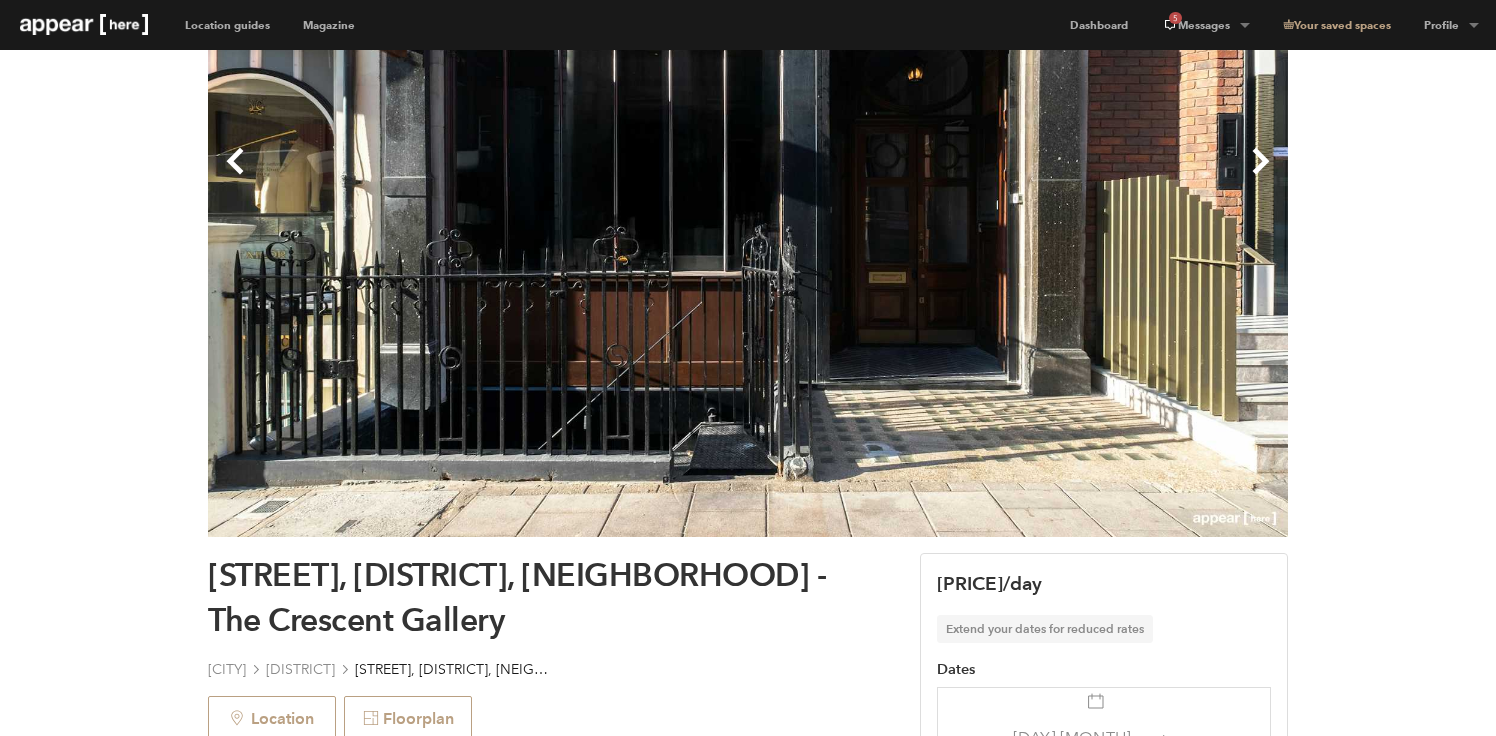 click on "Next" at bounding box center [1018, 177] 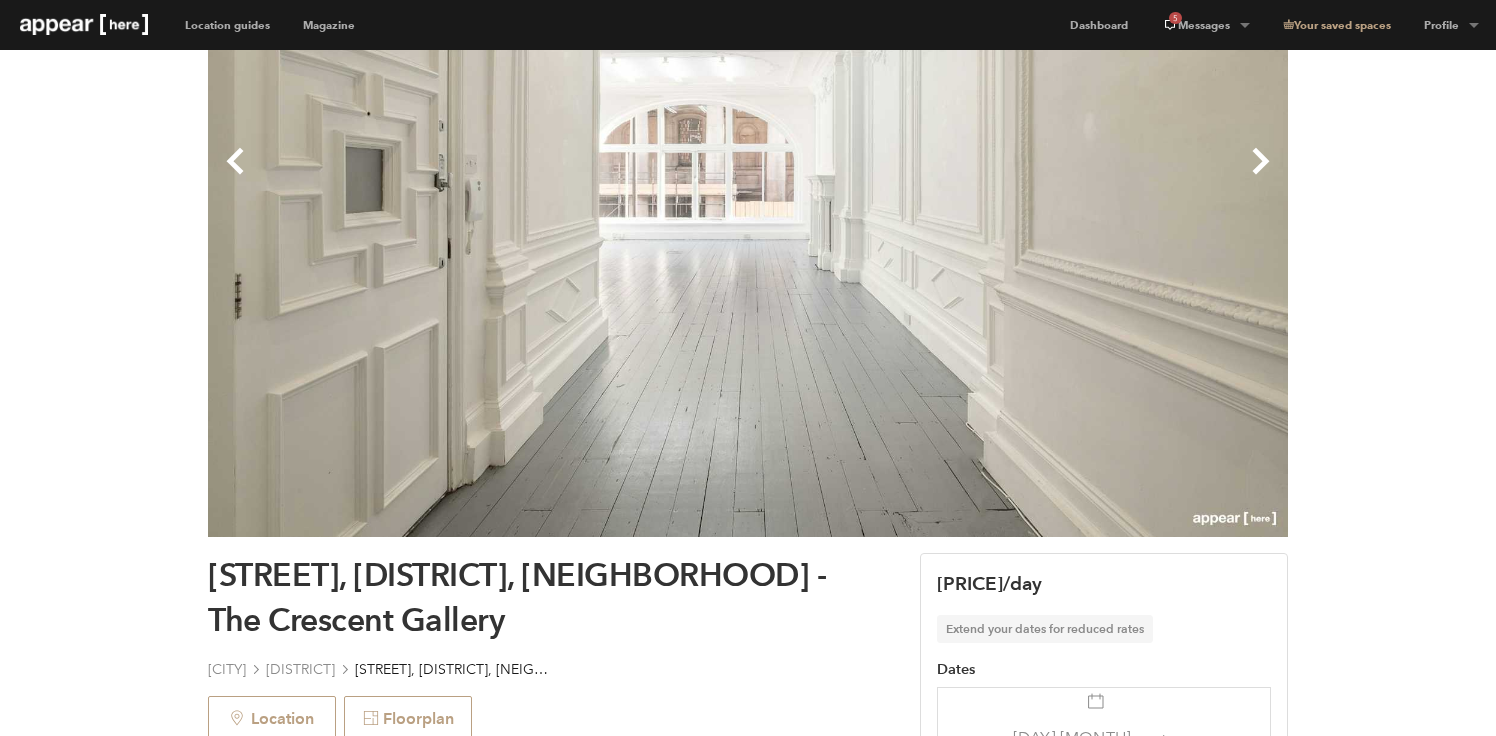 click on "Next" at bounding box center (1018, 177) 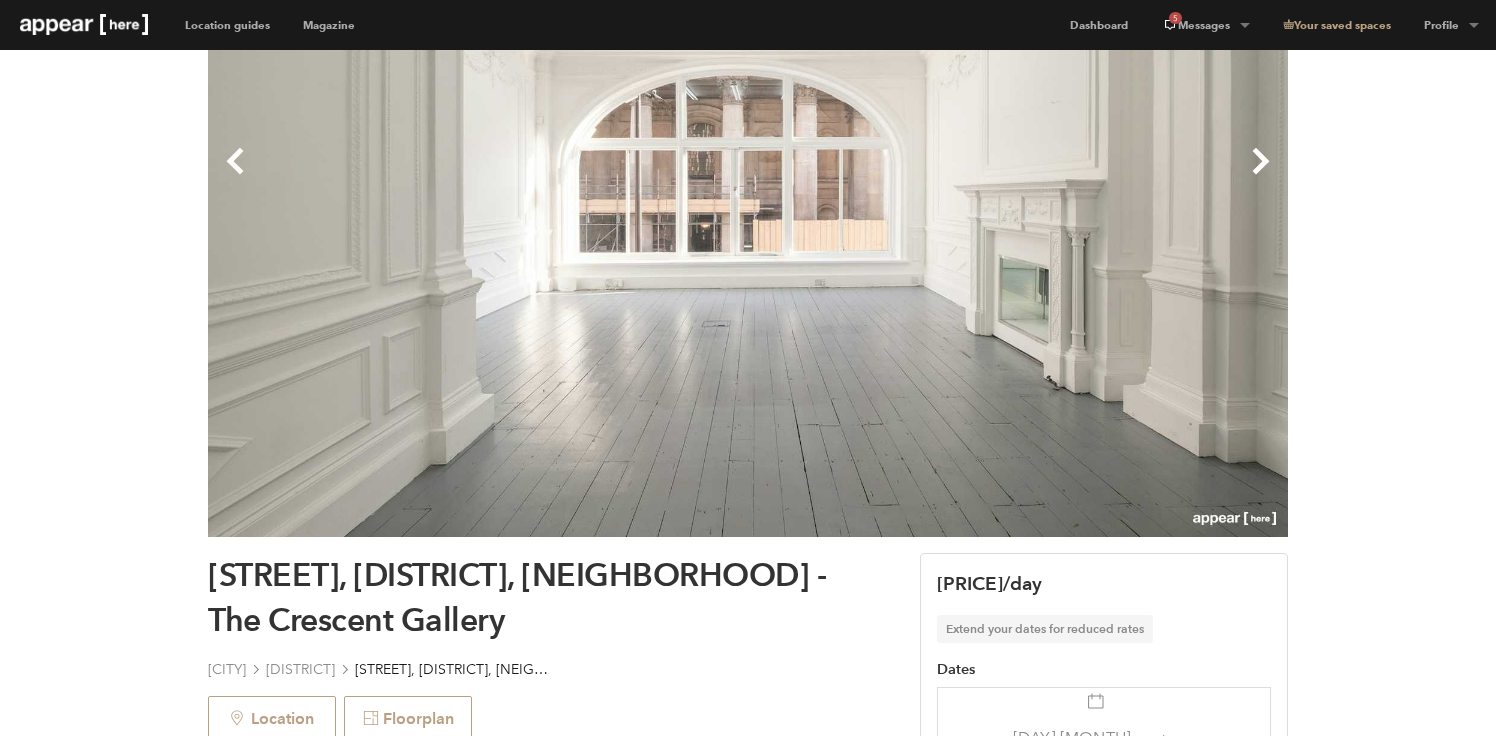 click on "Next" at bounding box center [1018, 177] 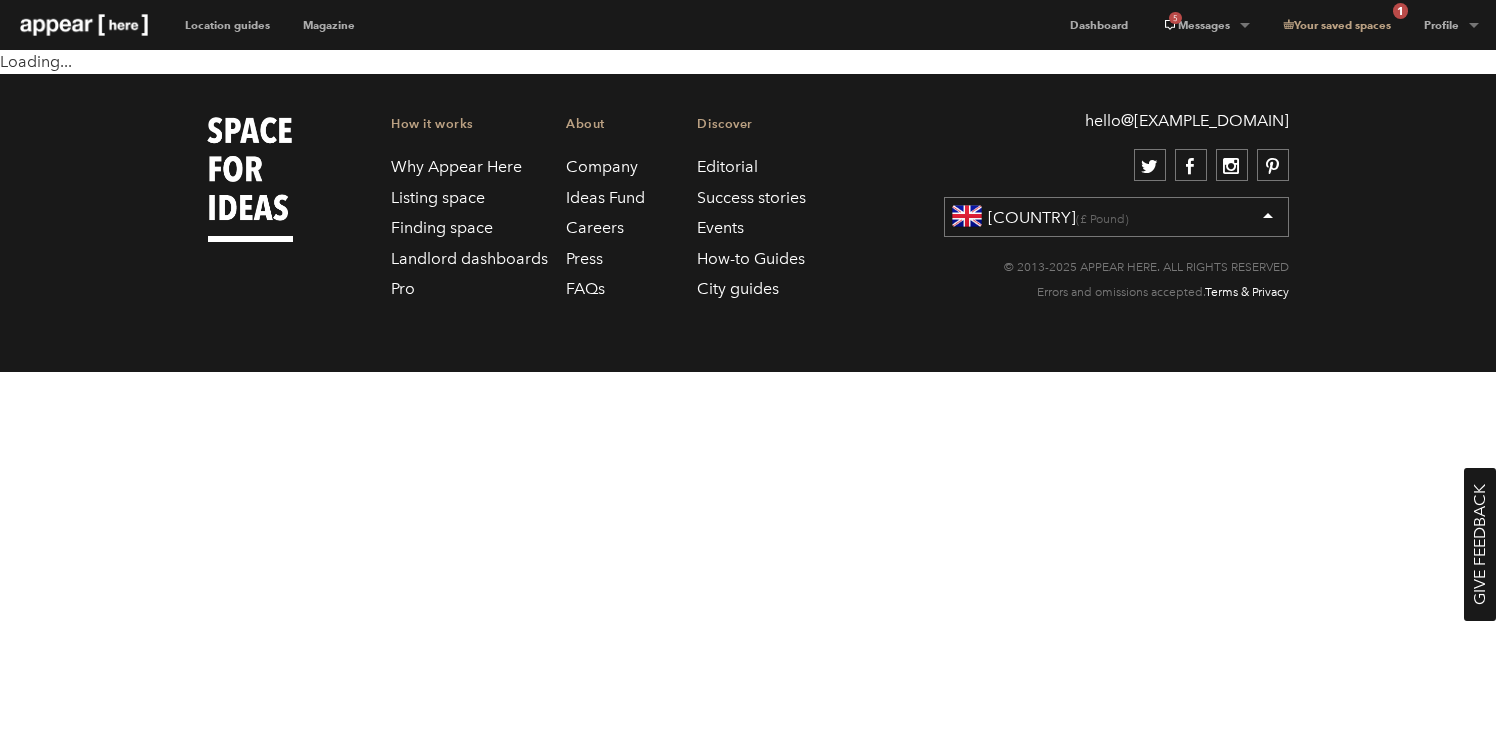 scroll, scrollTop: 0, scrollLeft: 0, axis: both 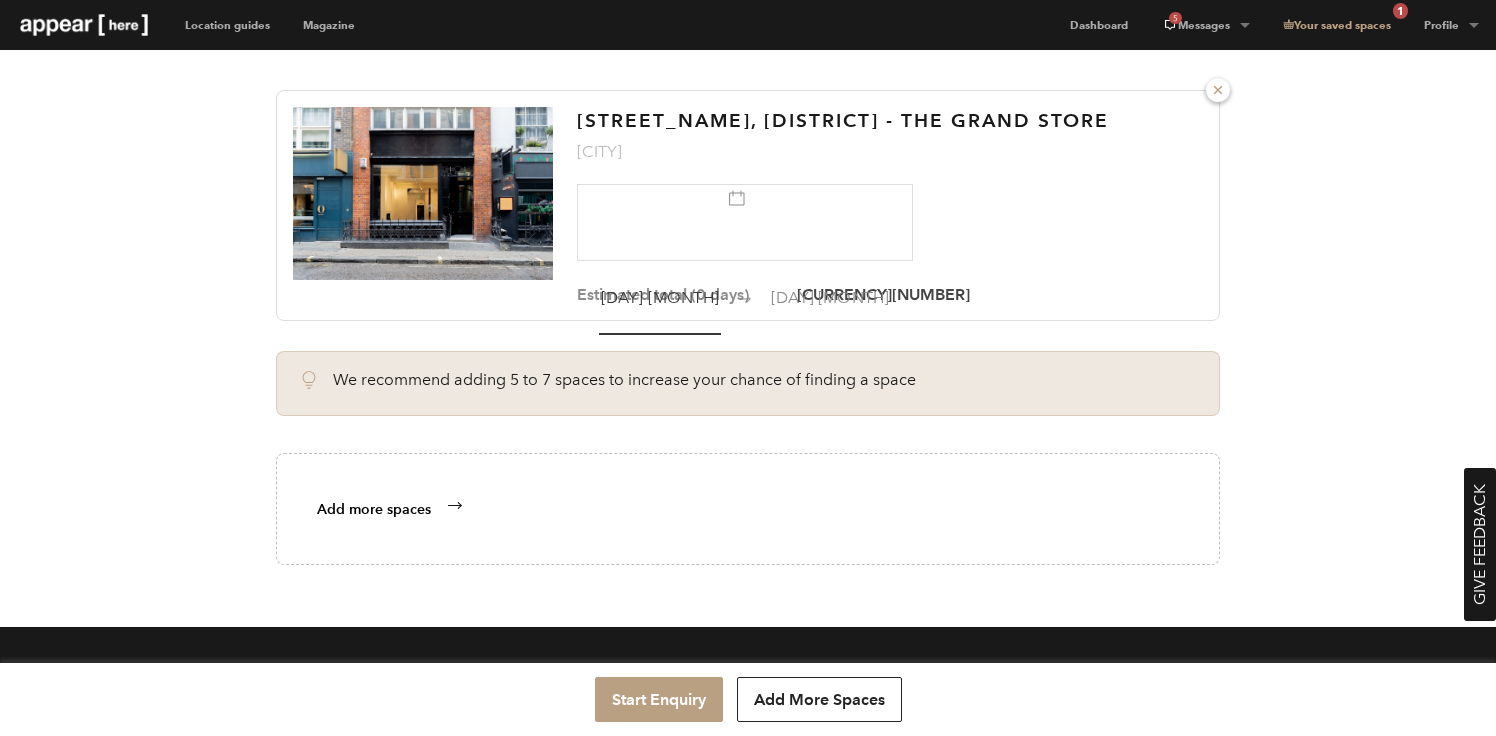 click on "Add More Spaces" at bounding box center (819, 699) 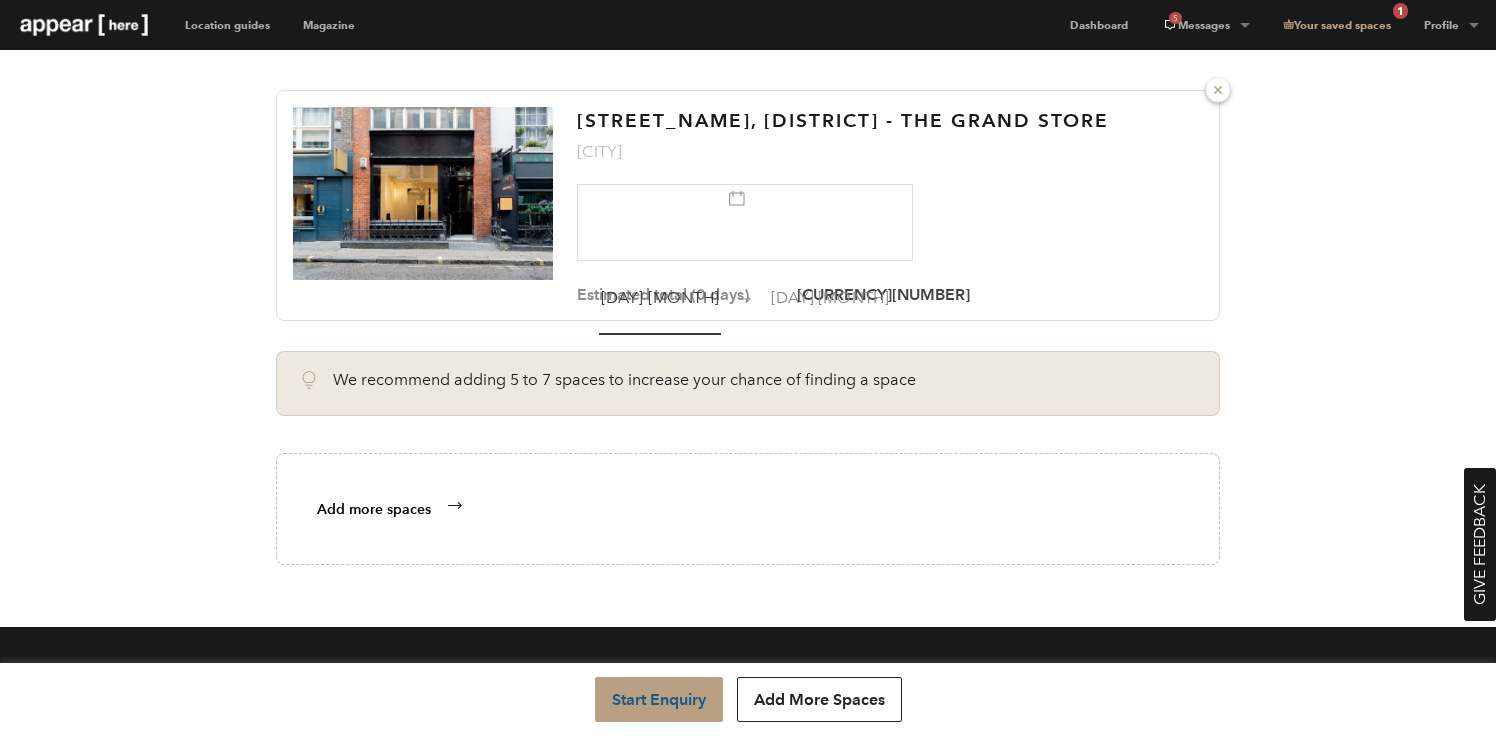 click on "Start Enquiry" at bounding box center (659, 699) 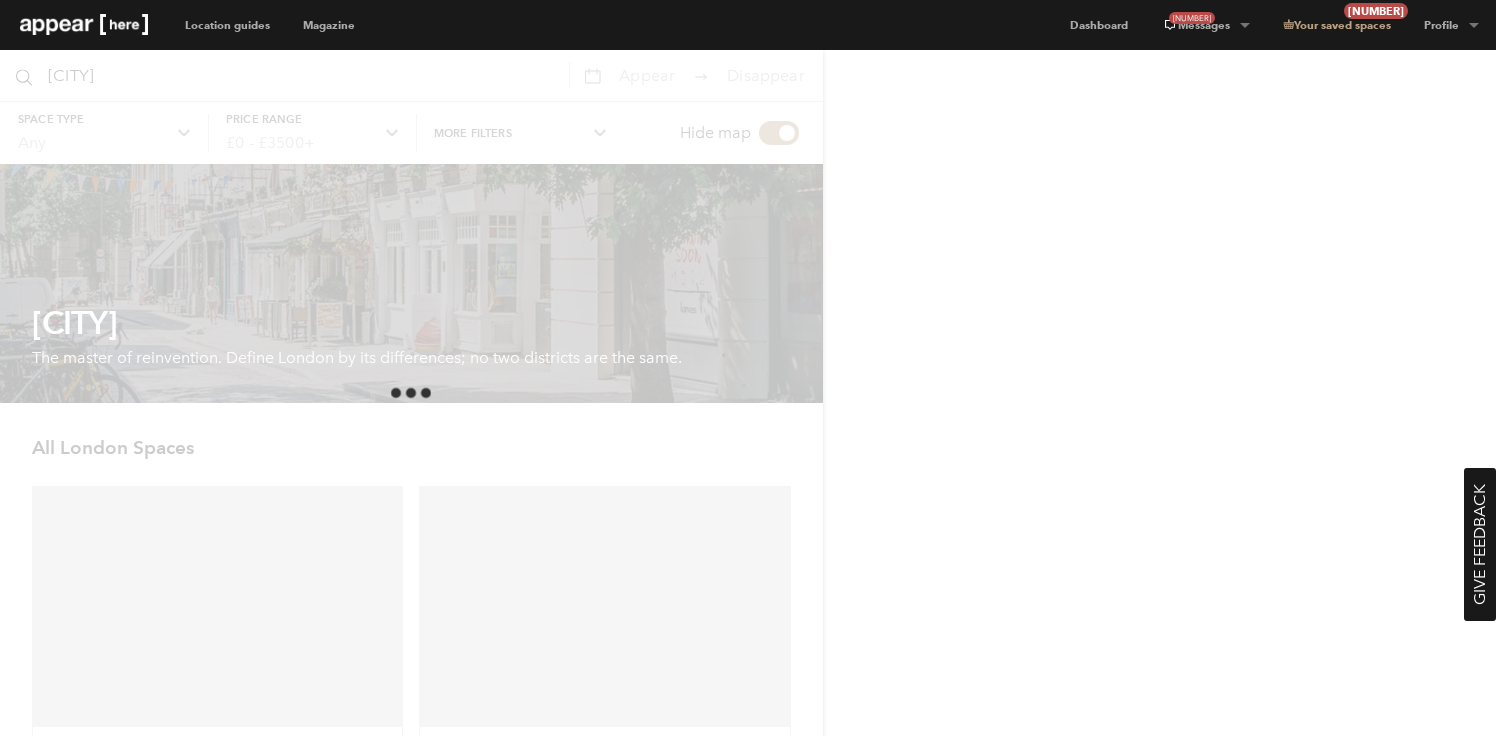 scroll, scrollTop: 0, scrollLeft: 0, axis: both 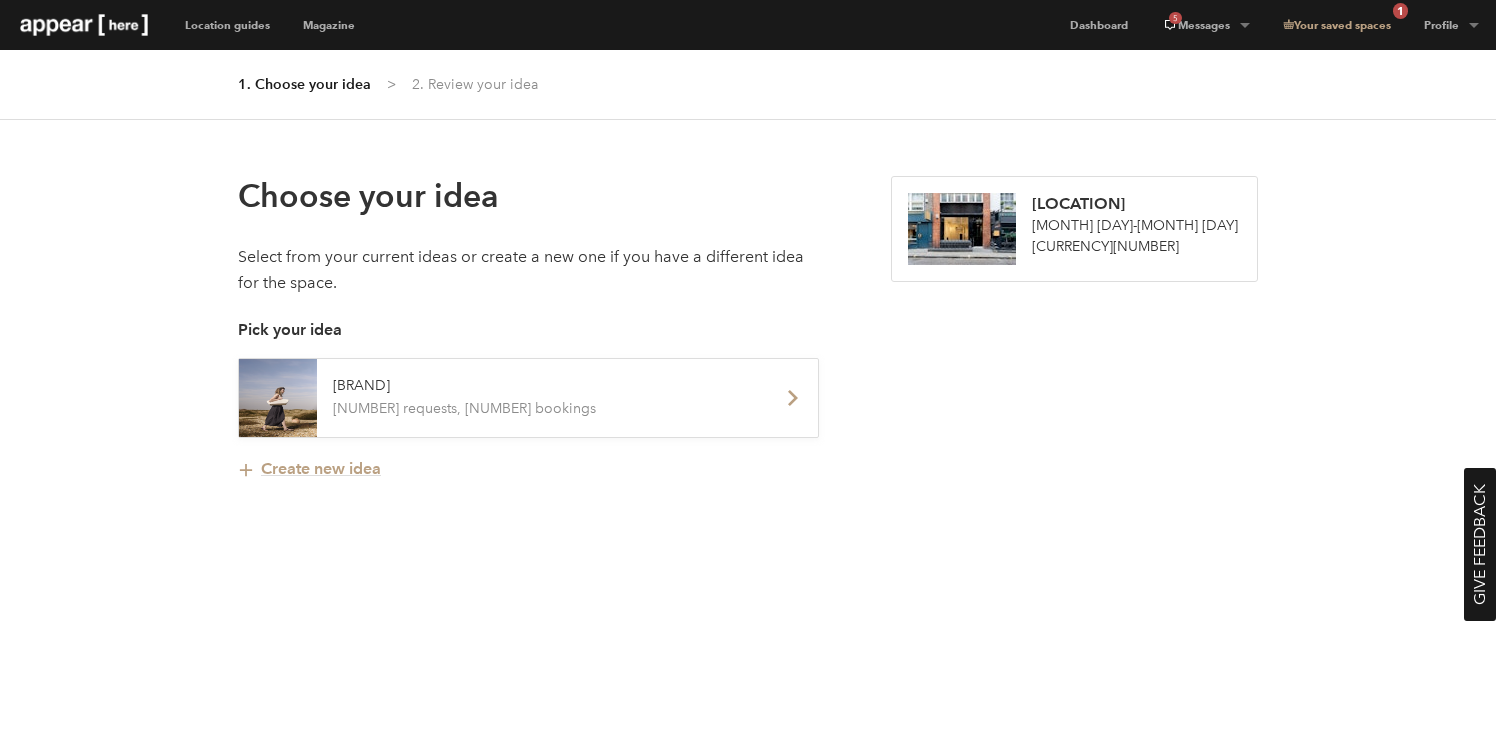 click on "[NUMBER] requests, [NUMBER] bookings" at bounding box center (543, 409) 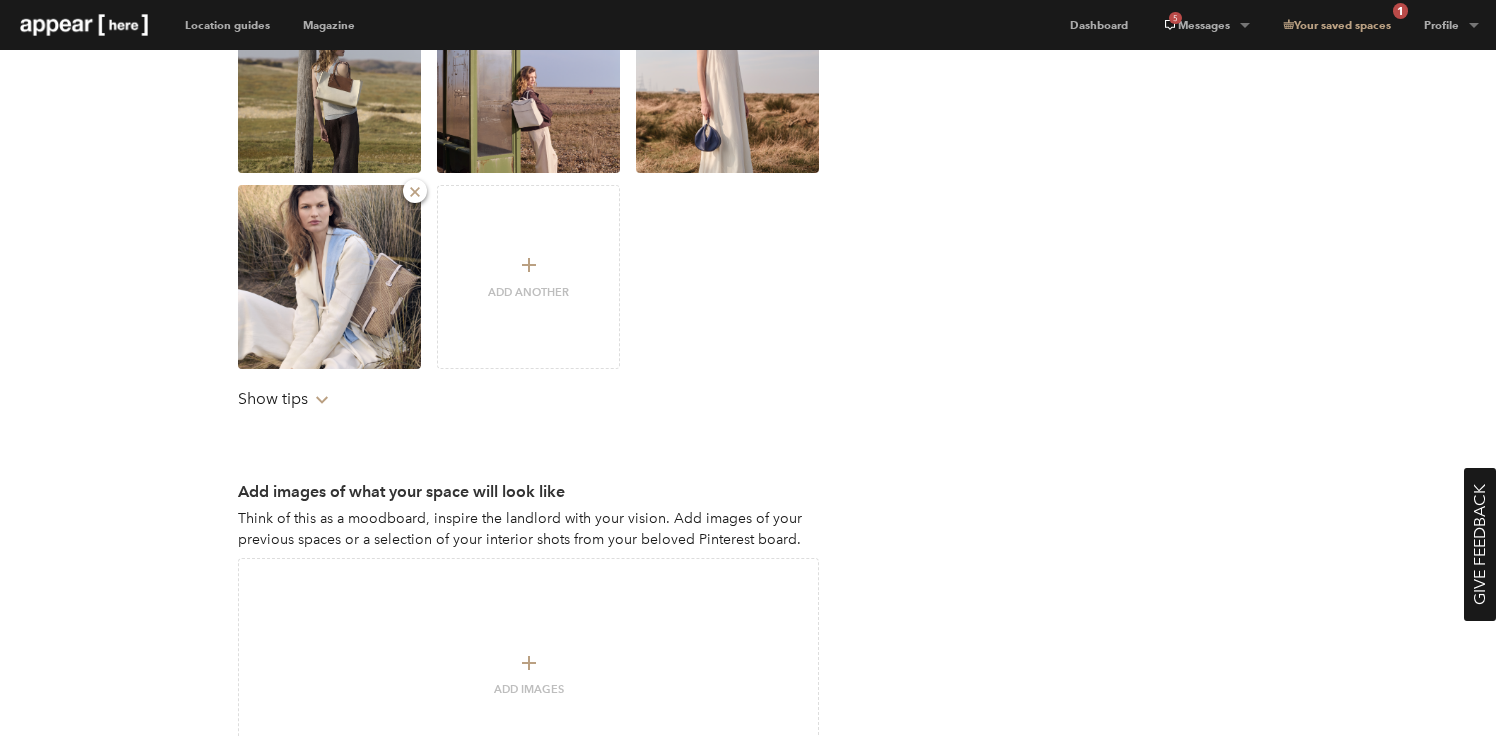 scroll, scrollTop: 2681, scrollLeft: 0, axis: vertical 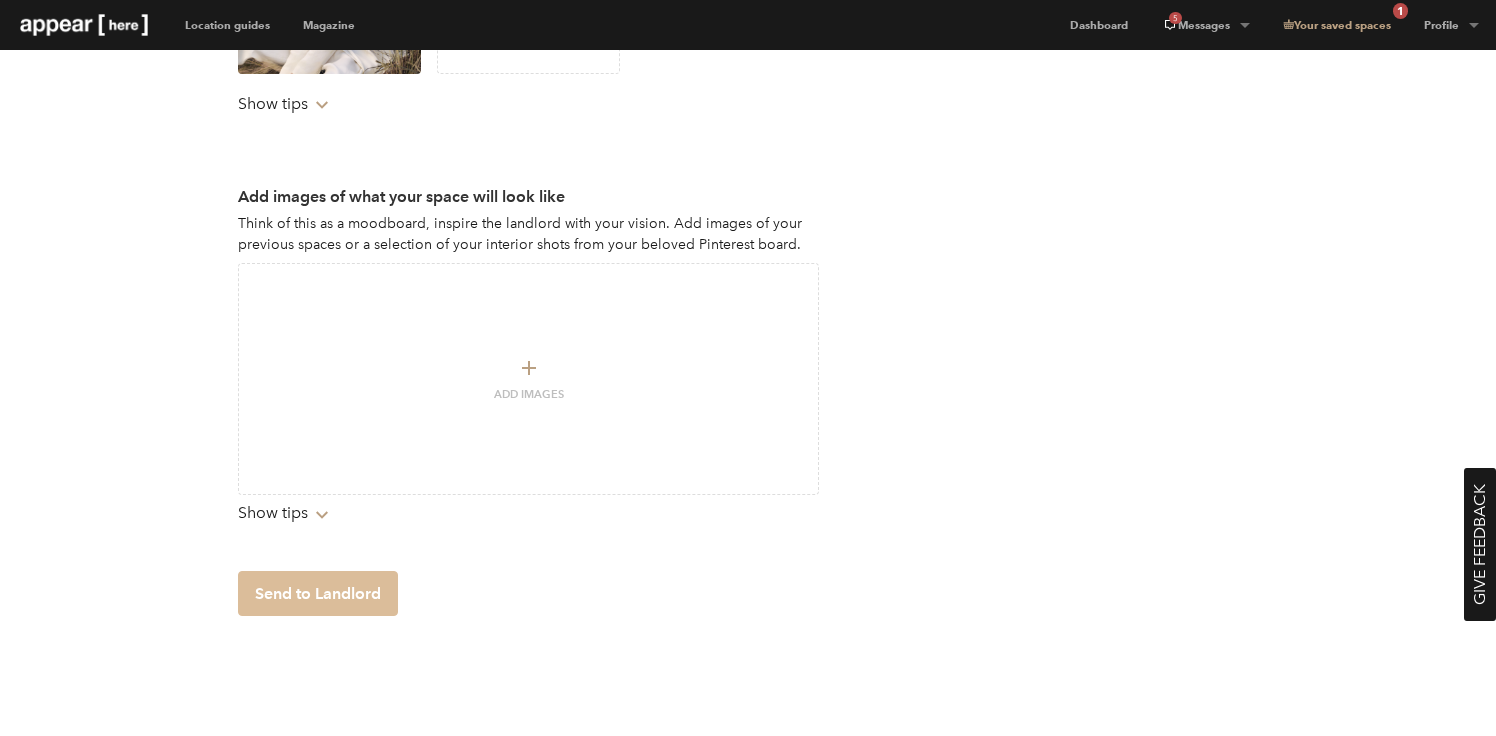 click on "Send to Landlord" at bounding box center (318, 593) 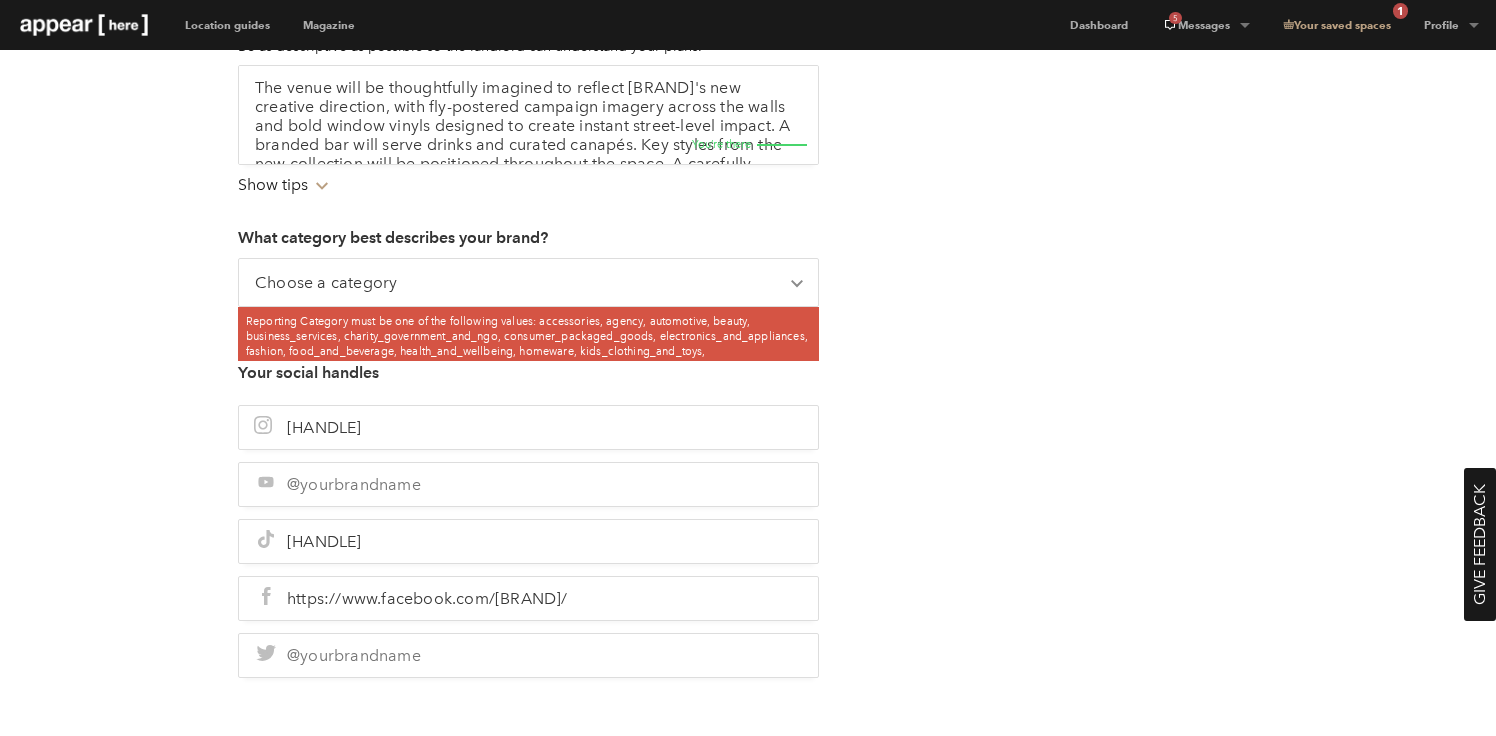 scroll, scrollTop: 1132, scrollLeft: 0, axis: vertical 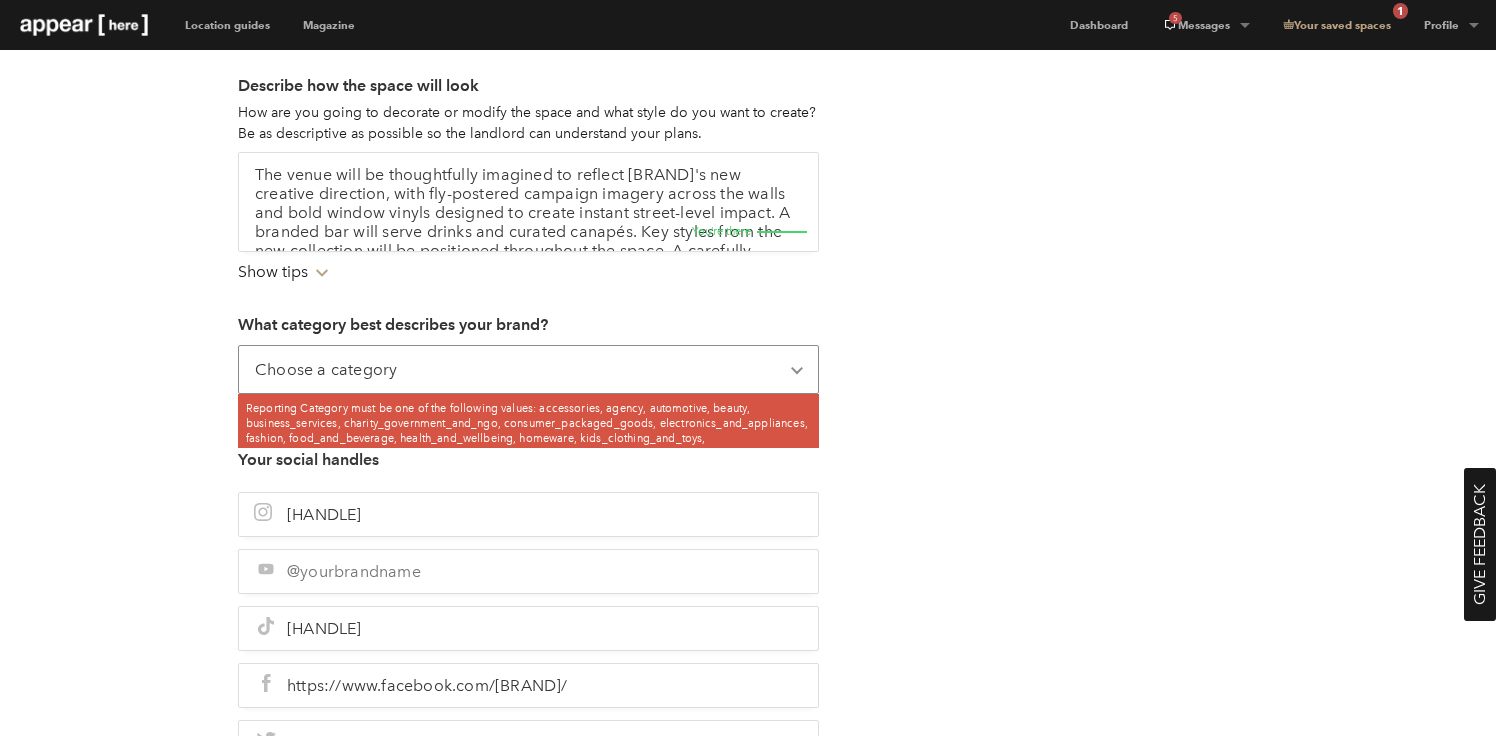 click on "Choose a category Accessories Agency Automotive Beauty Business Services Charity, Government & NGO Consumer Packaged Goods Electronics & Appliances Fashion Food & Beverage Health & Wellbeing Homeware Kids Clothing and Toys Leisure, Events & Experiential Media & Creative" at bounding box center (528, 369) 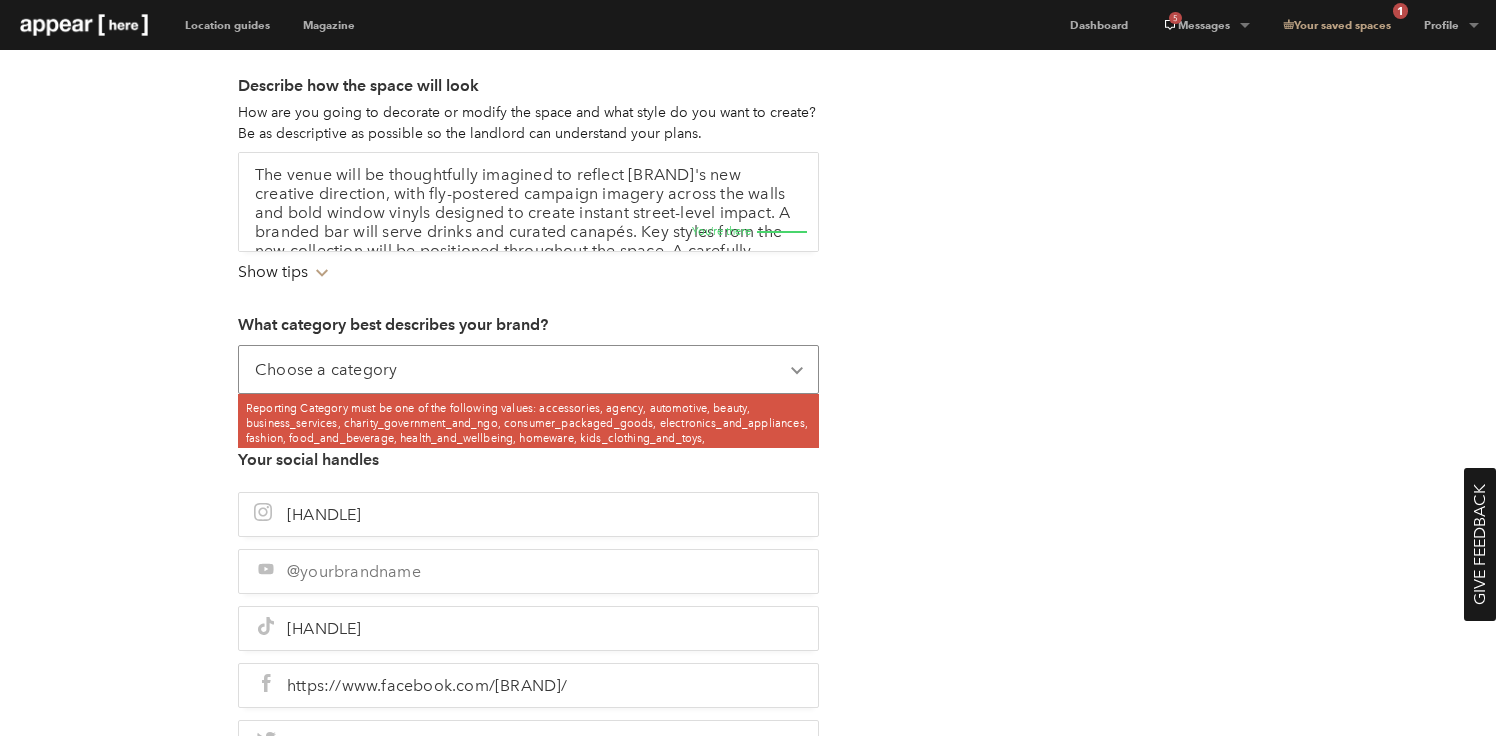 select on "fashion" 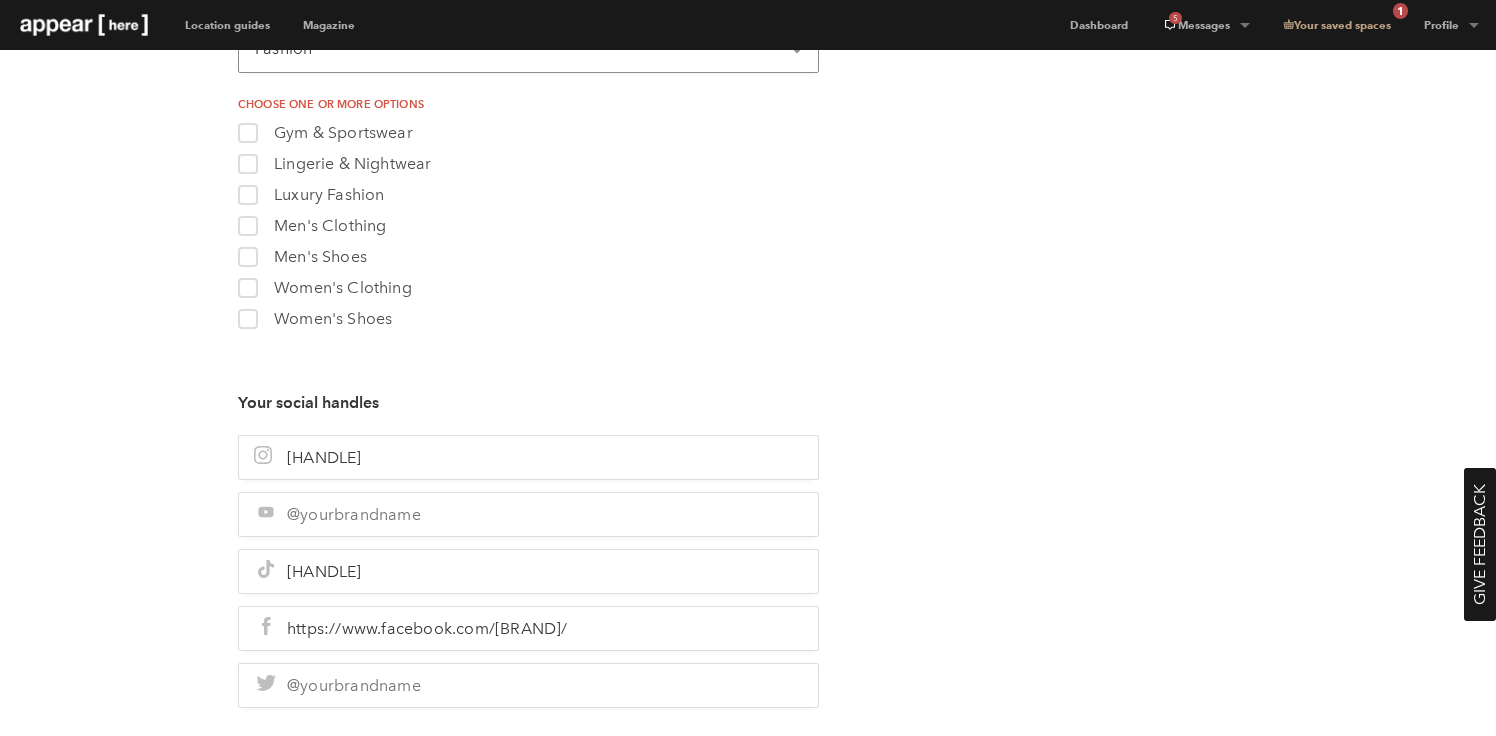 scroll, scrollTop: 1394, scrollLeft: 0, axis: vertical 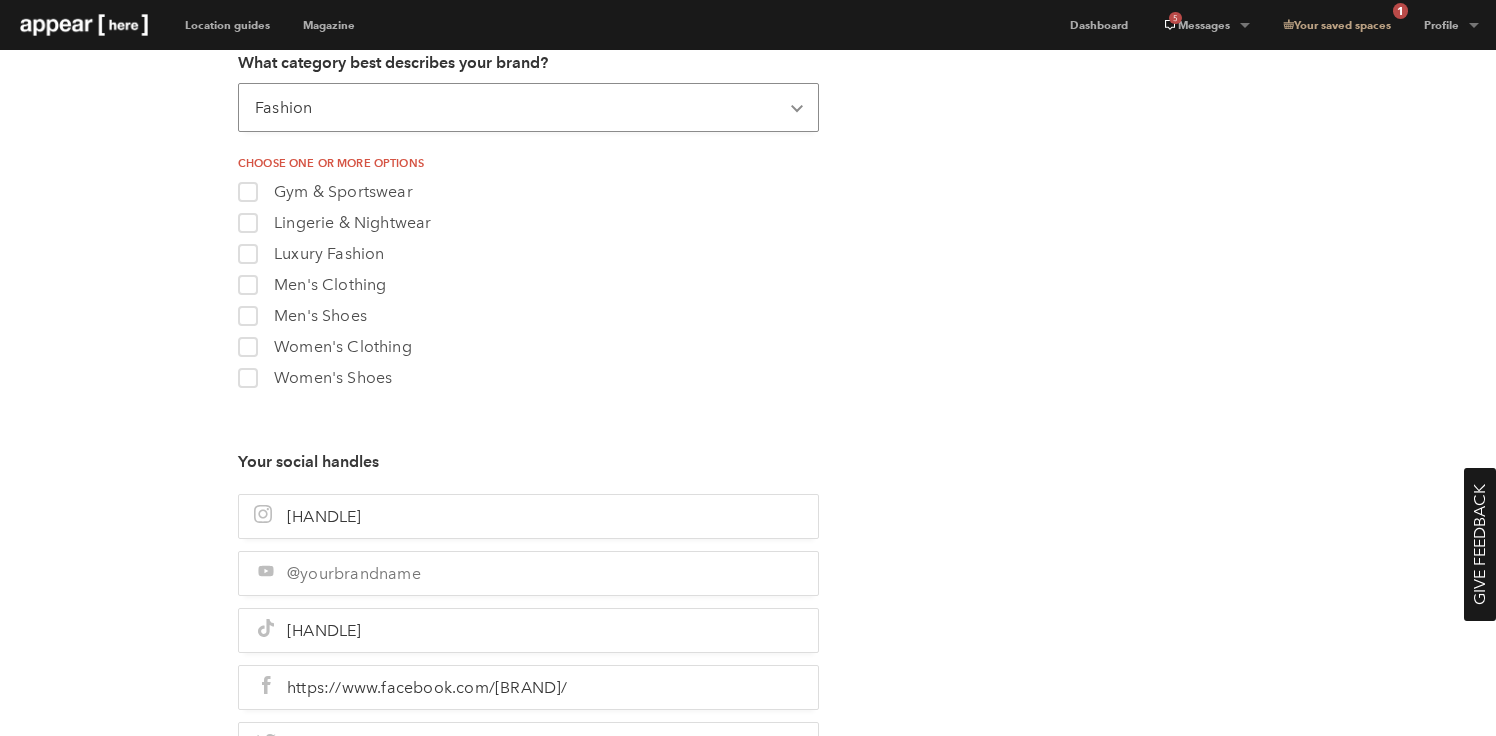 click on "Choose a category Accessories Agency Automotive Beauty Business Services Charity, Government & NGO Consumer Packaged Goods Electronics & Appliances Fashion Food & Beverage Health & Wellbeing Homeware Kids Clothing and Toys Leisure, Events & Experiential Media & Creative" at bounding box center (528, 107) 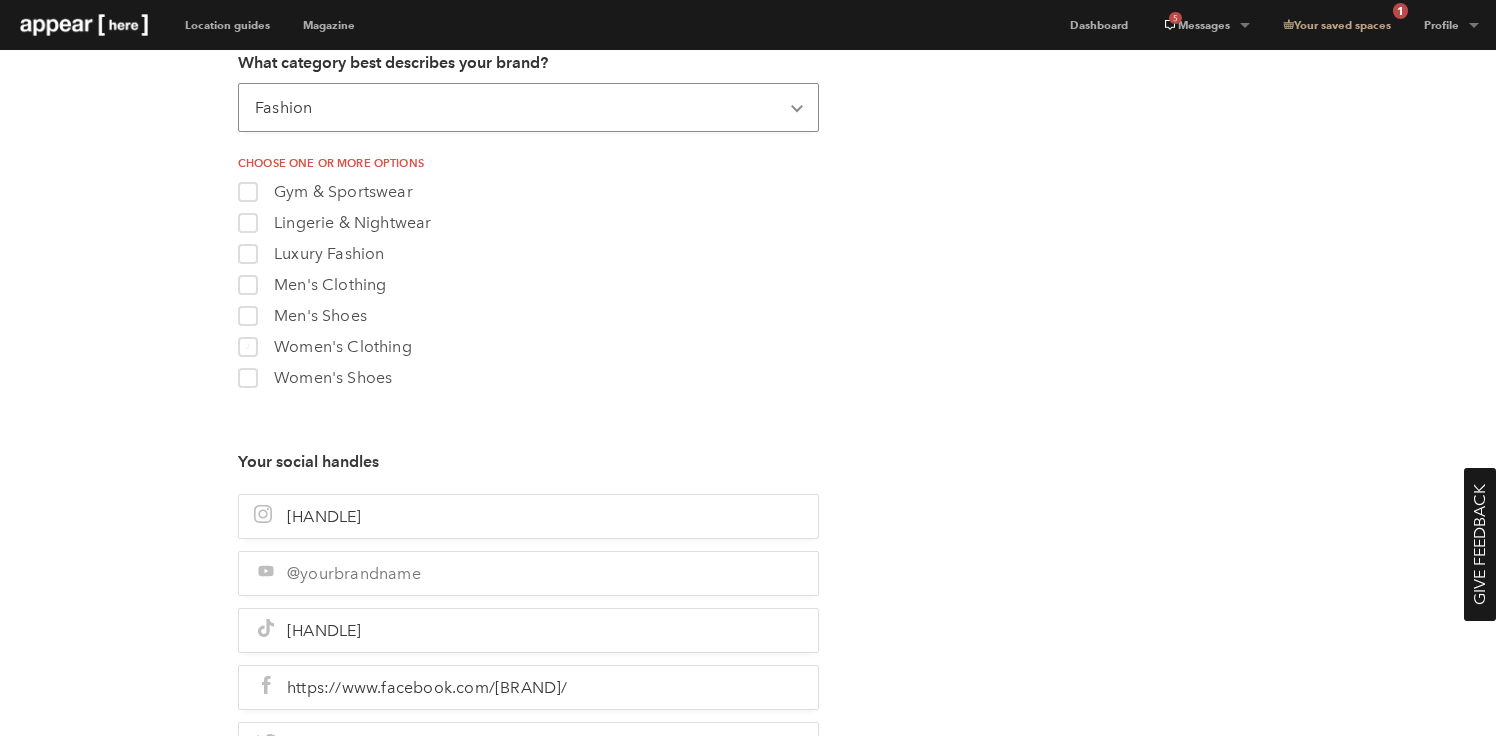 click on "Women's Clothing" at bounding box center (343, 346) 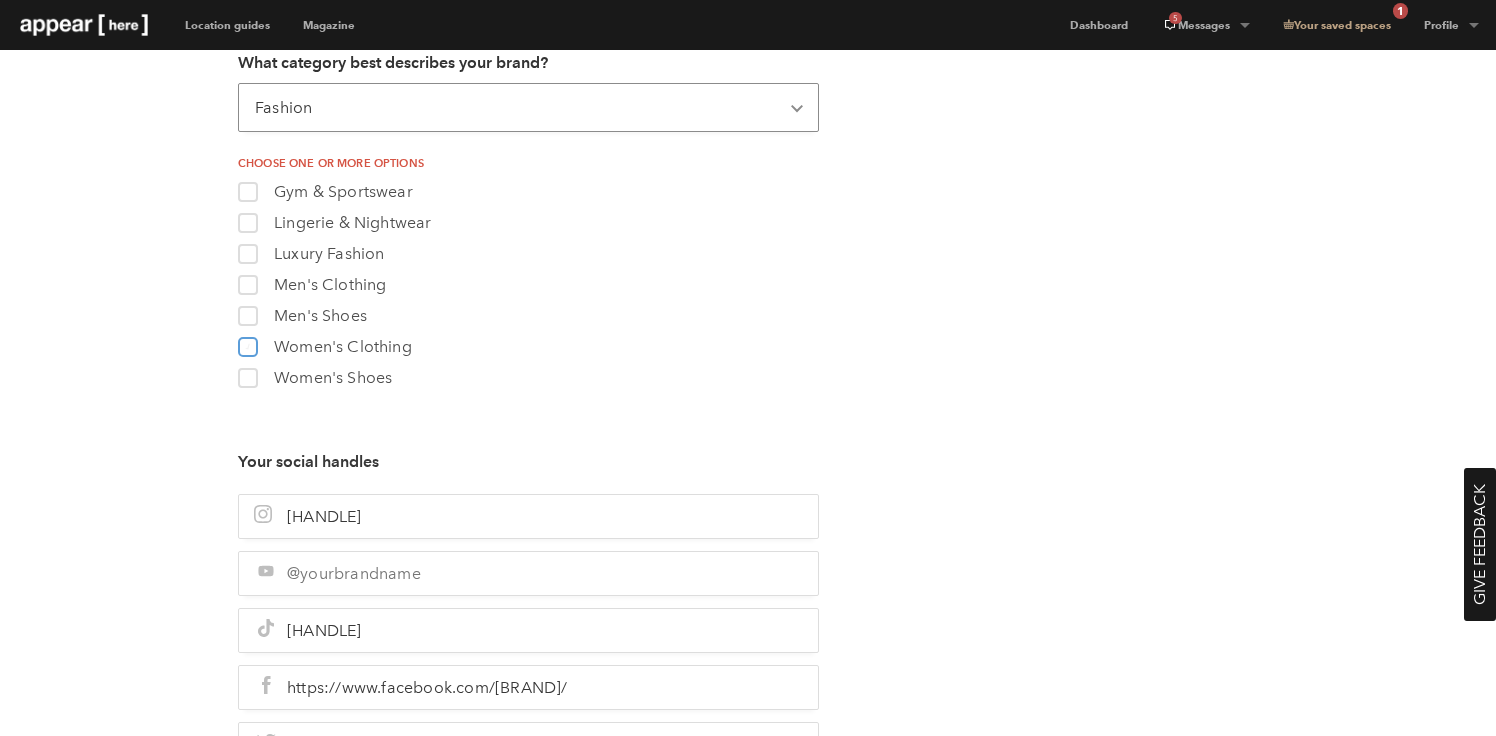 click on "womens_clothing Women's Clothing" at bounding box center [246, 342] 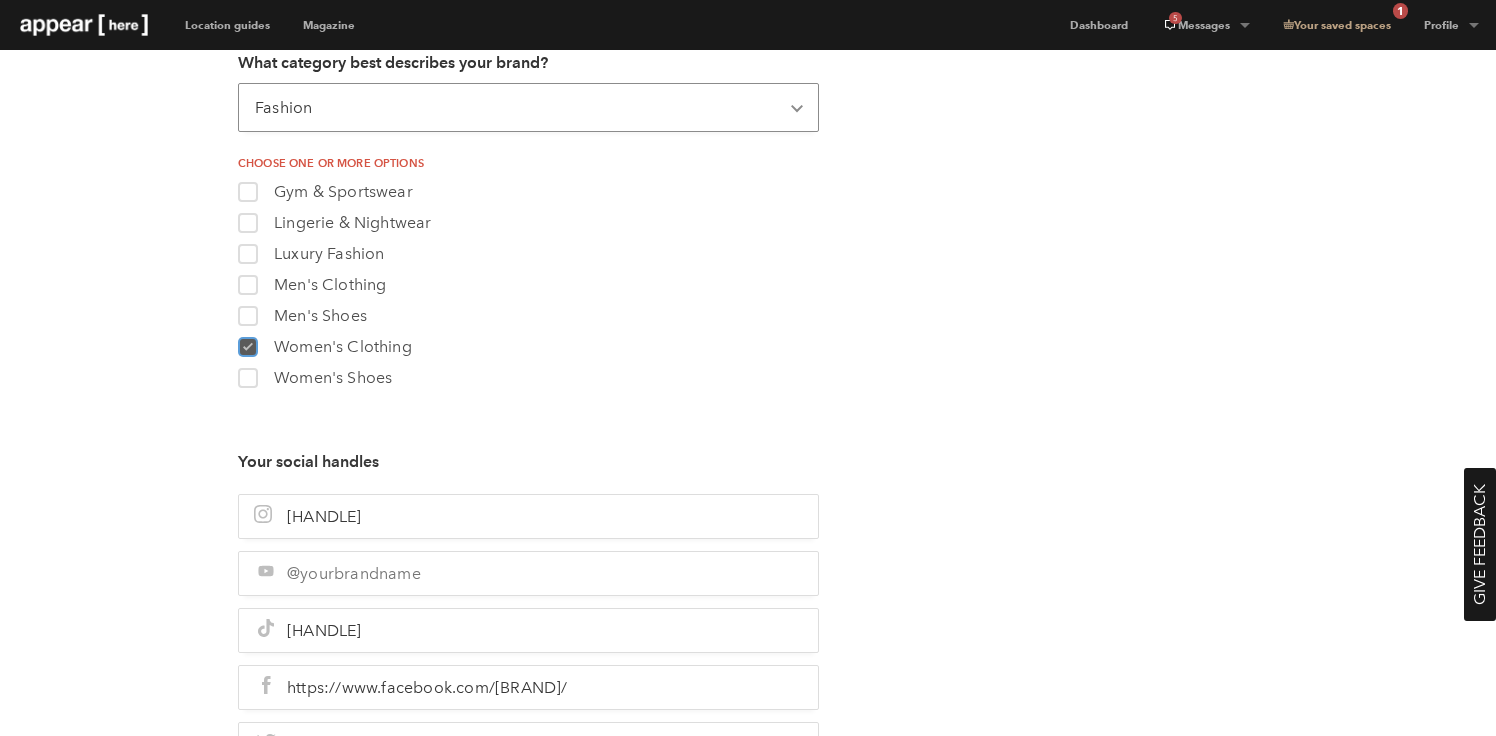 checkbox on "true" 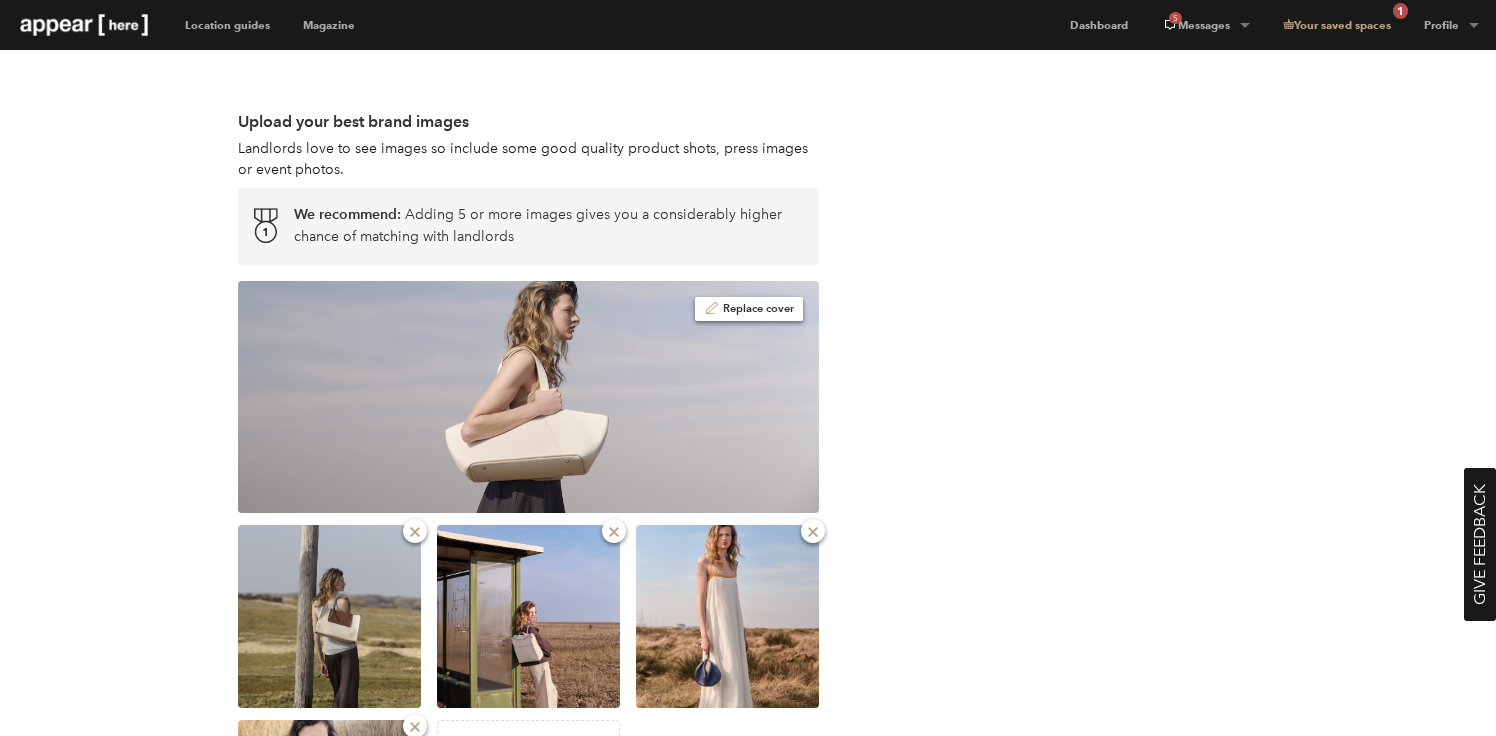 scroll, scrollTop: 2941, scrollLeft: 0, axis: vertical 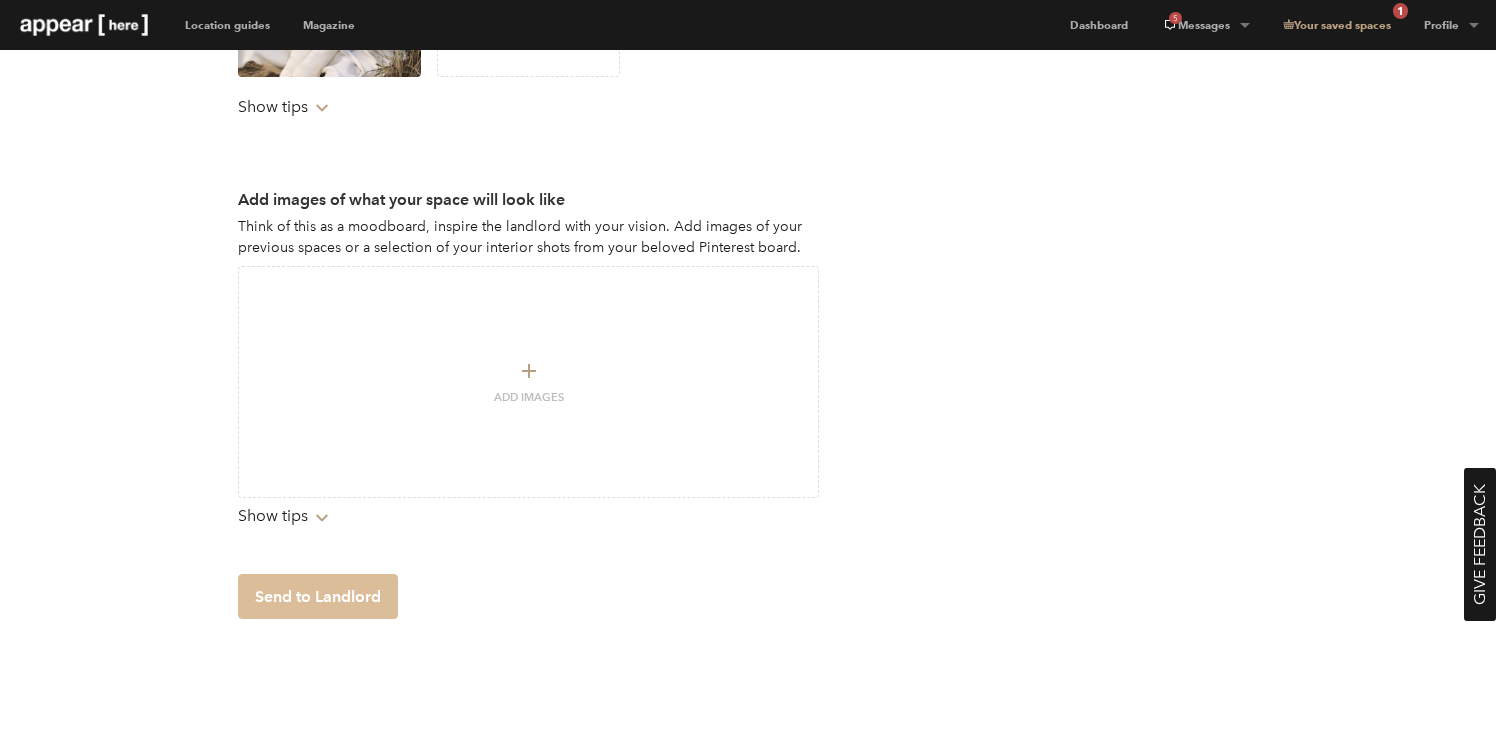 click on "Send to Landlord" at bounding box center [318, 596] 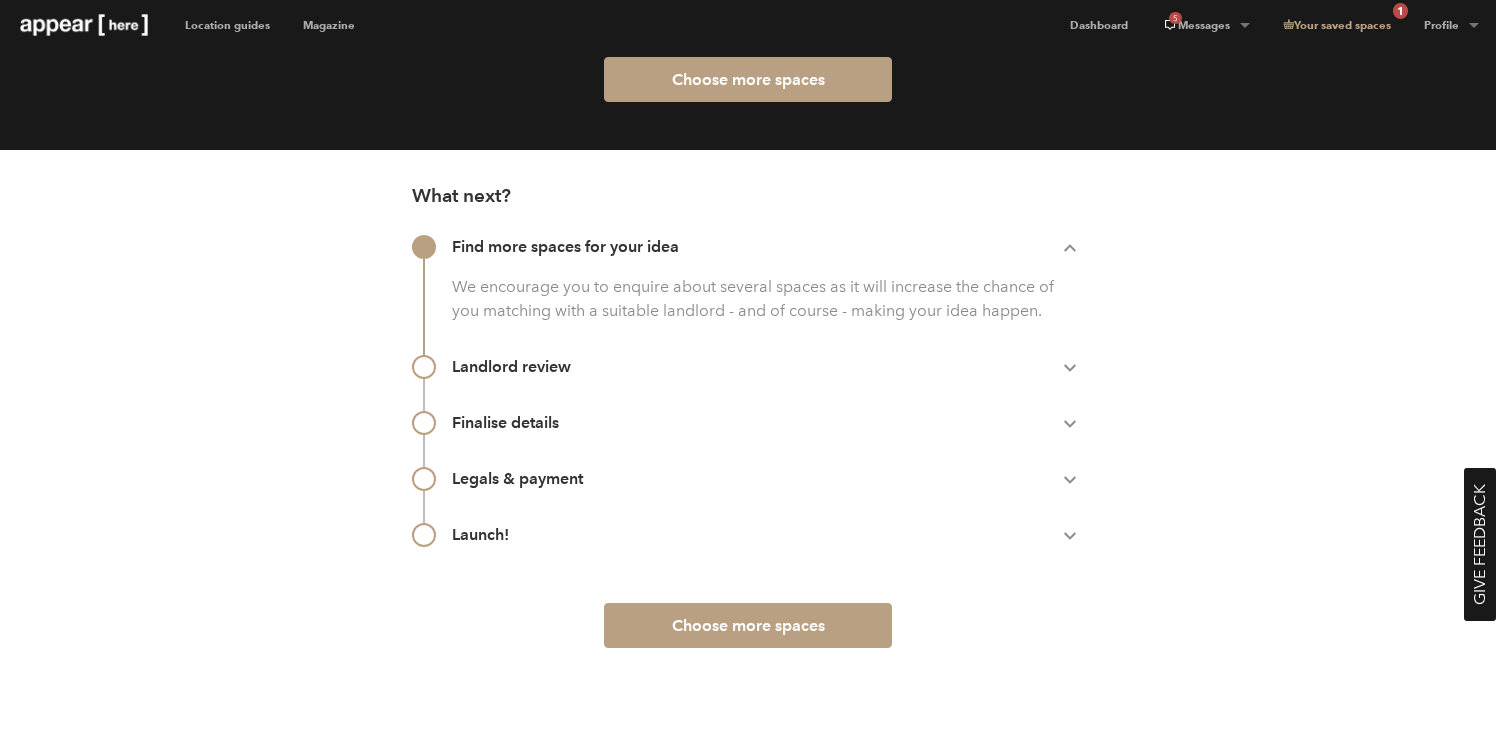scroll, scrollTop: 0, scrollLeft: 0, axis: both 